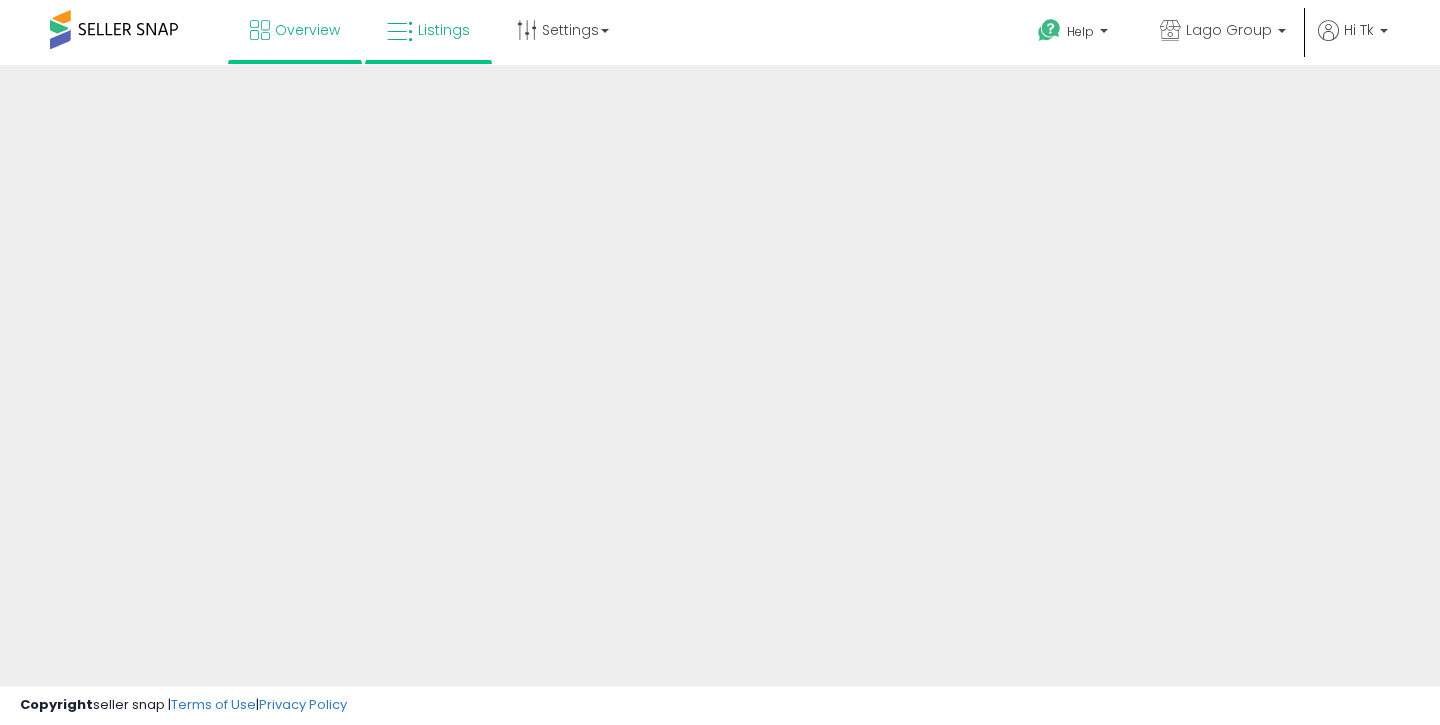 scroll, scrollTop: 0, scrollLeft: 0, axis: both 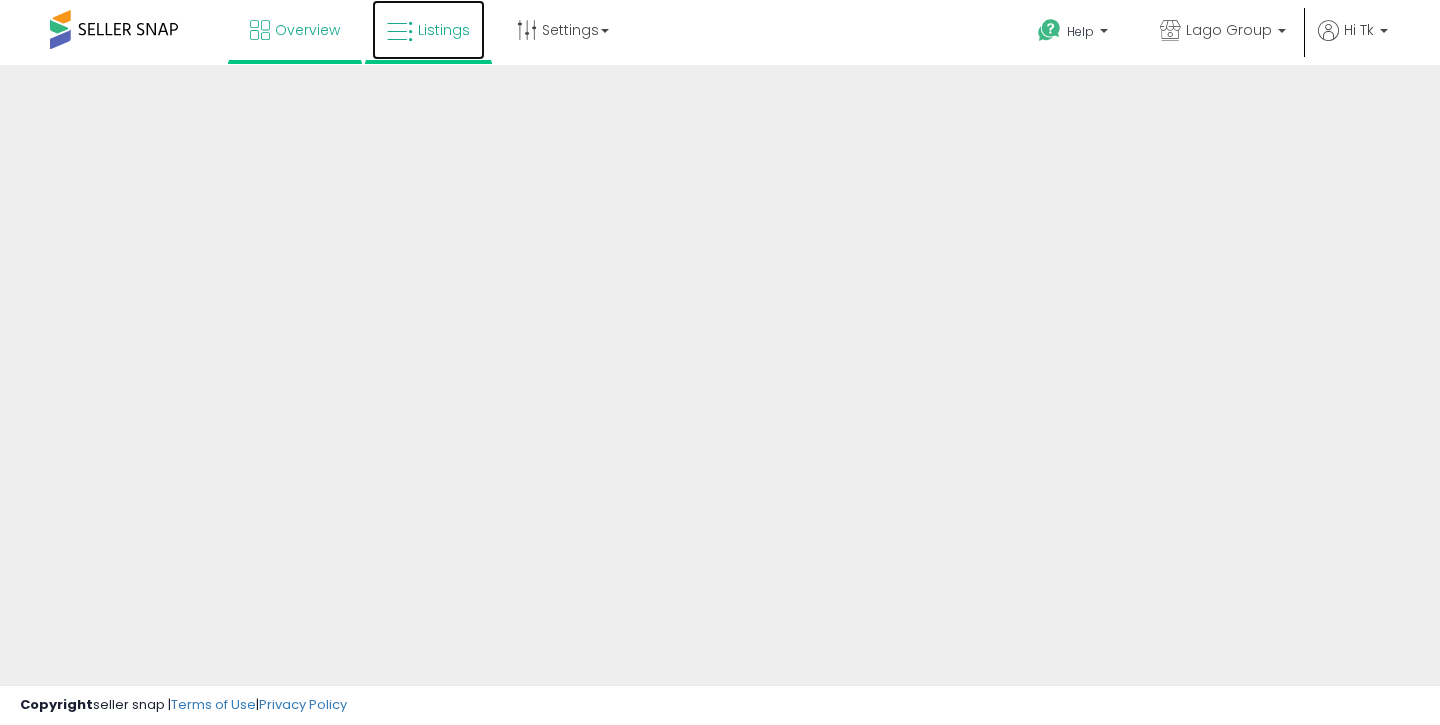 click on "Listings" at bounding box center (444, 30) 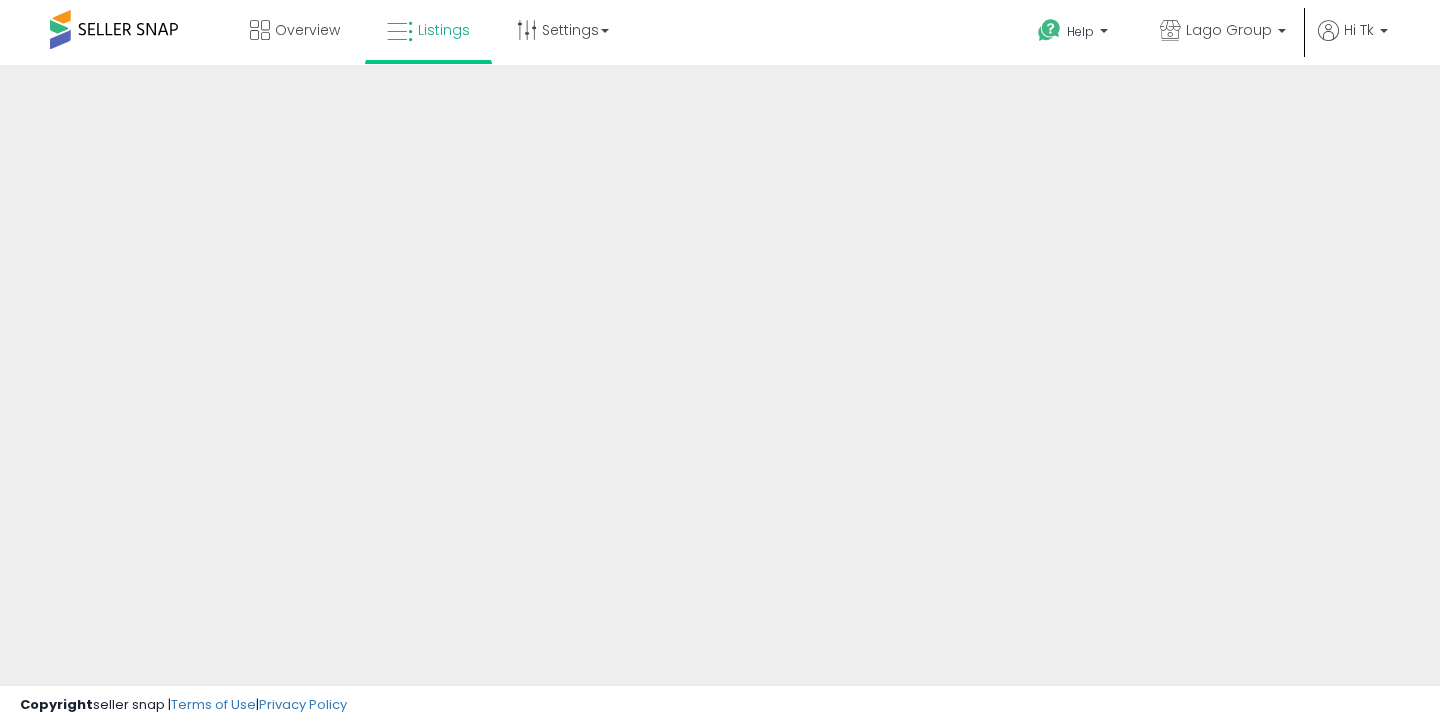 scroll, scrollTop: 0, scrollLeft: 0, axis: both 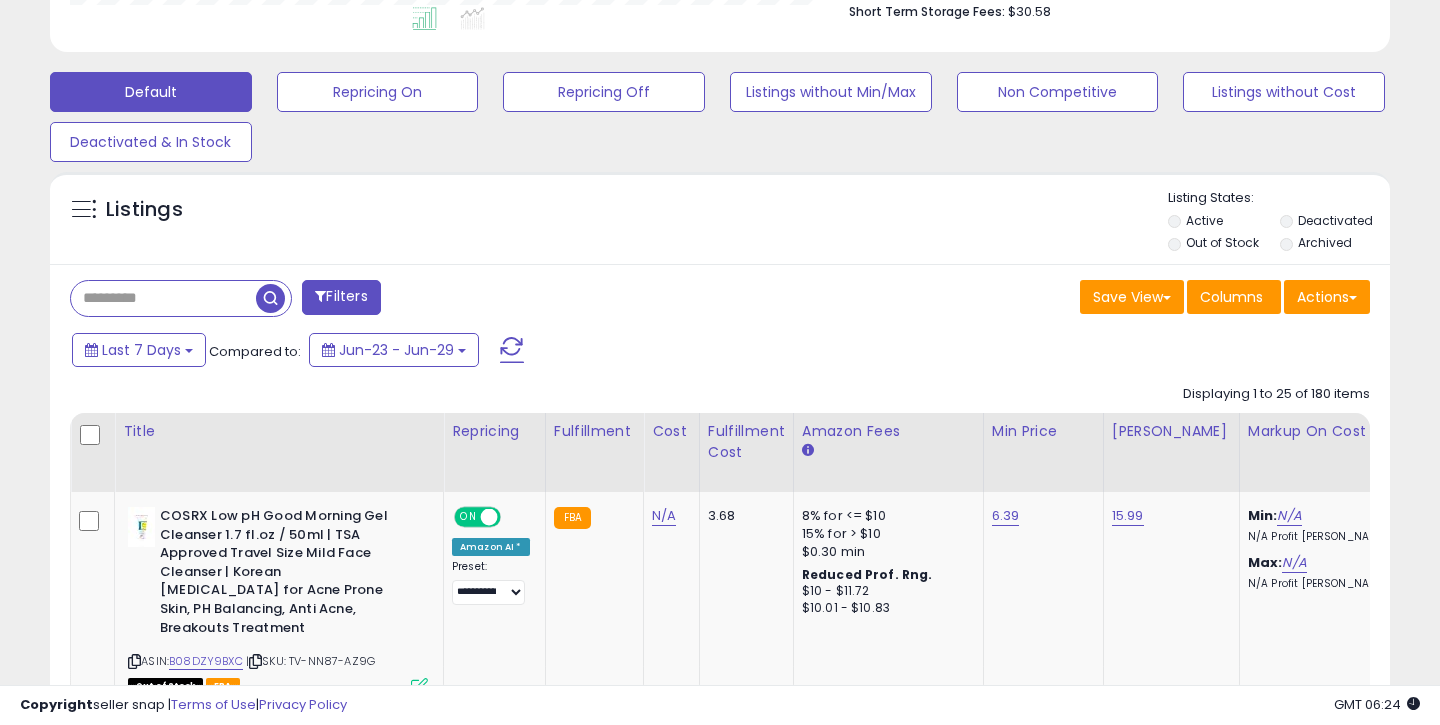 click at bounding box center [163, 298] 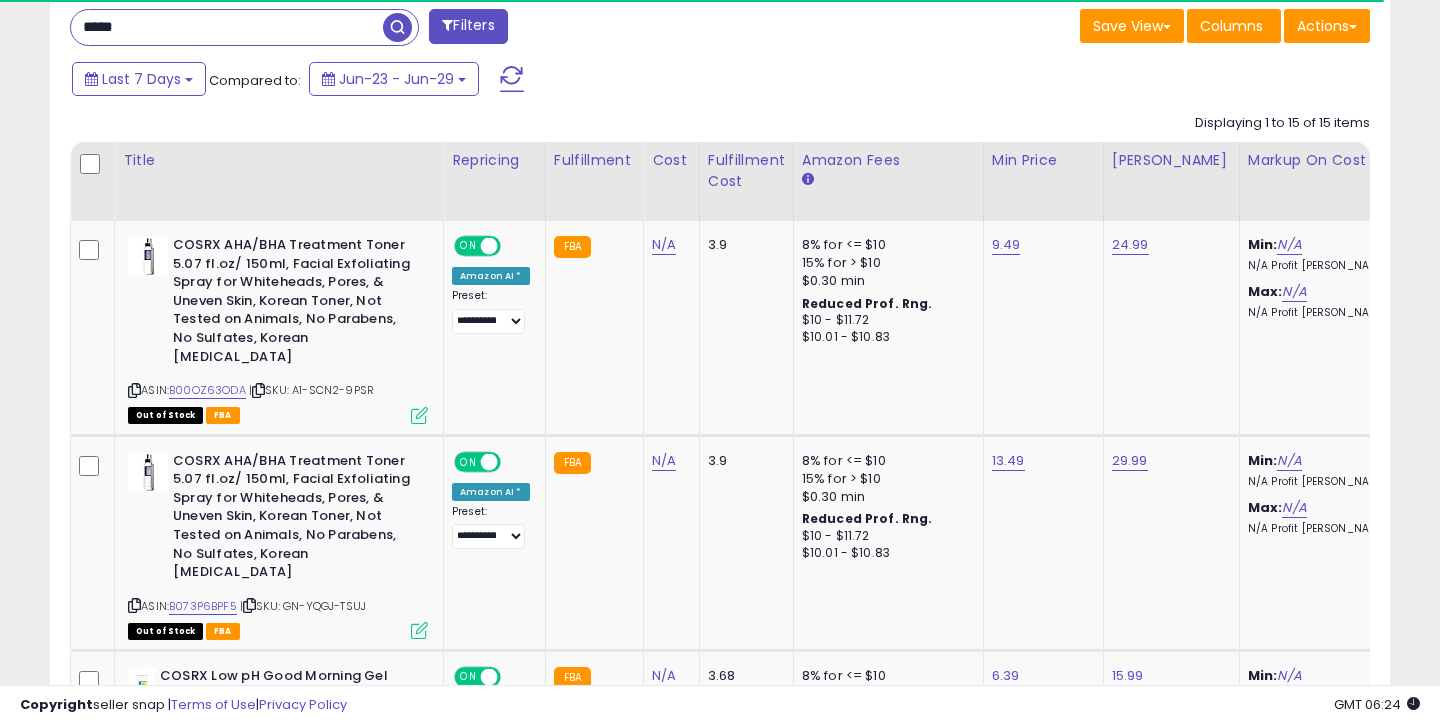 scroll, scrollTop: 831, scrollLeft: 0, axis: vertical 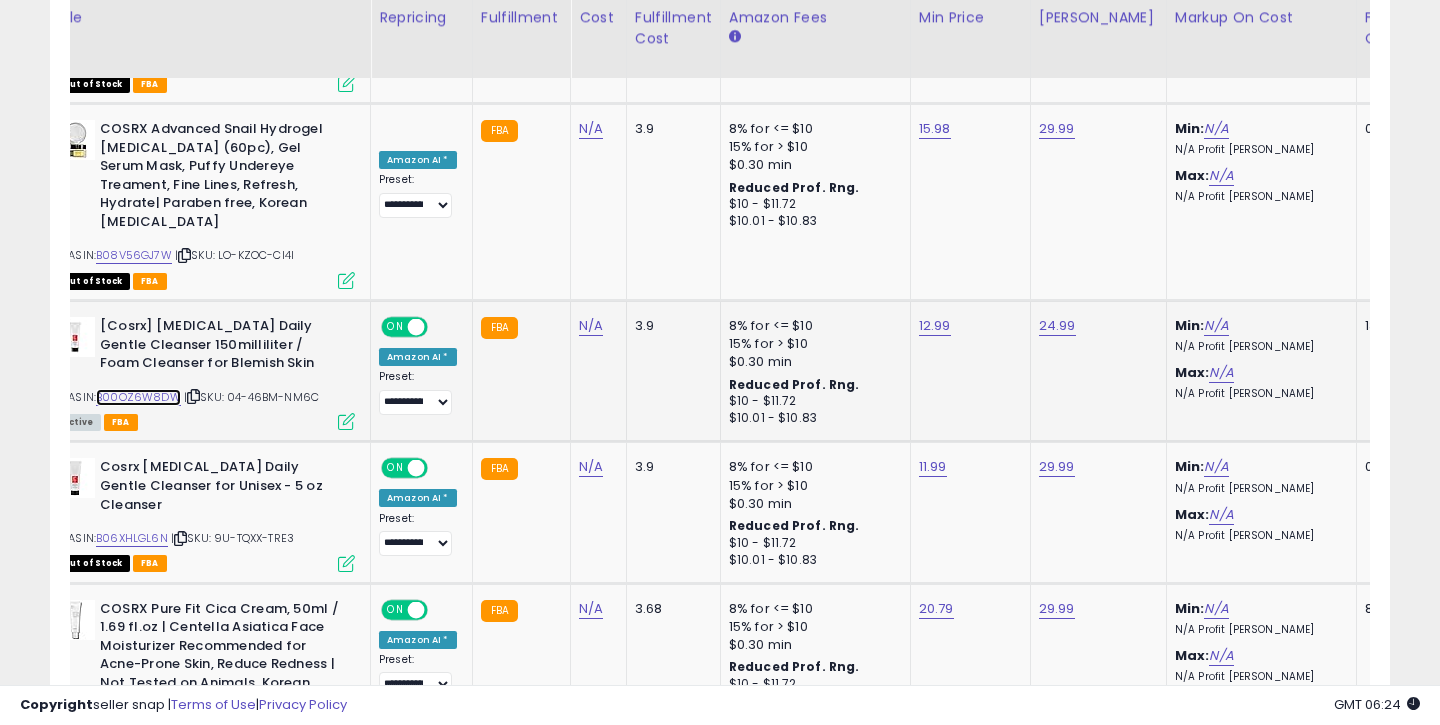 click on "B00OZ6W8DW" at bounding box center [138, 397] 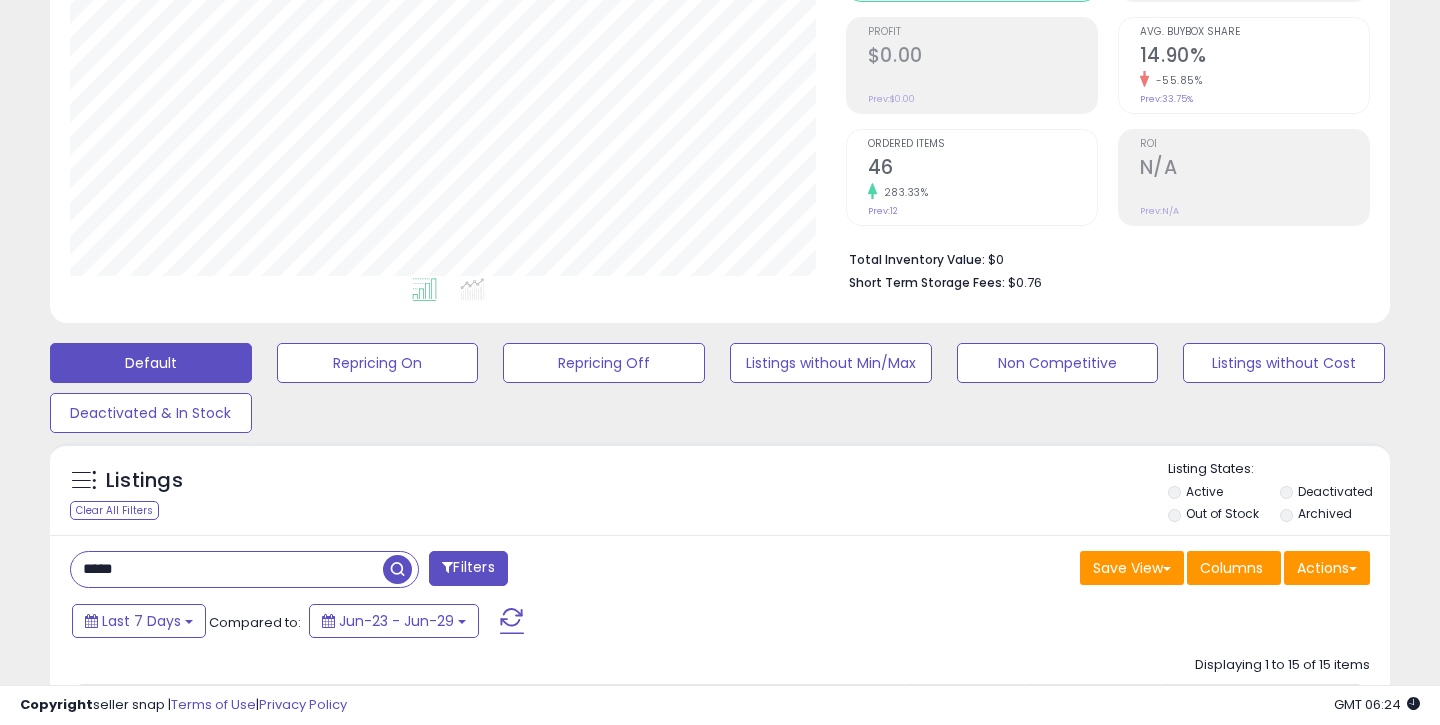scroll, scrollTop: 347, scrollLeft: 0, axis: vertical 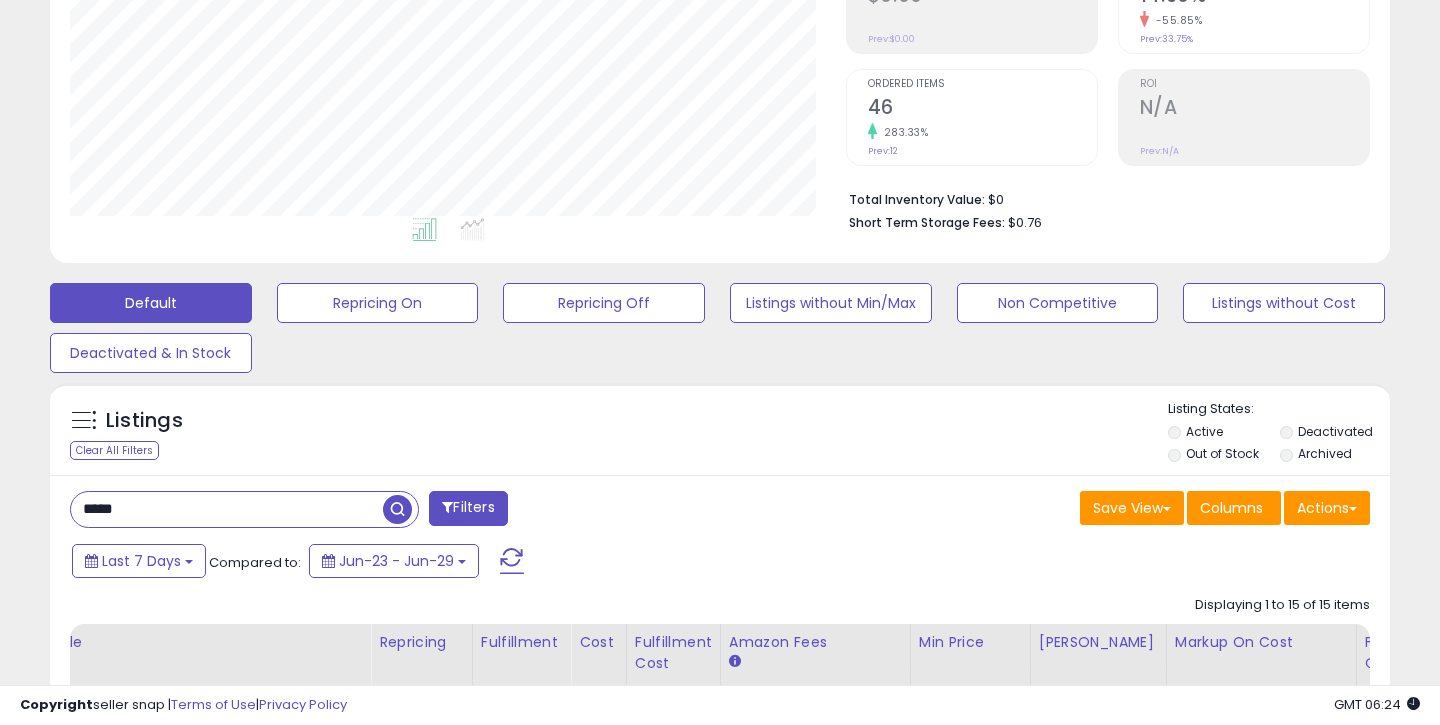 click on "*****" at bounding box center (227, 509) 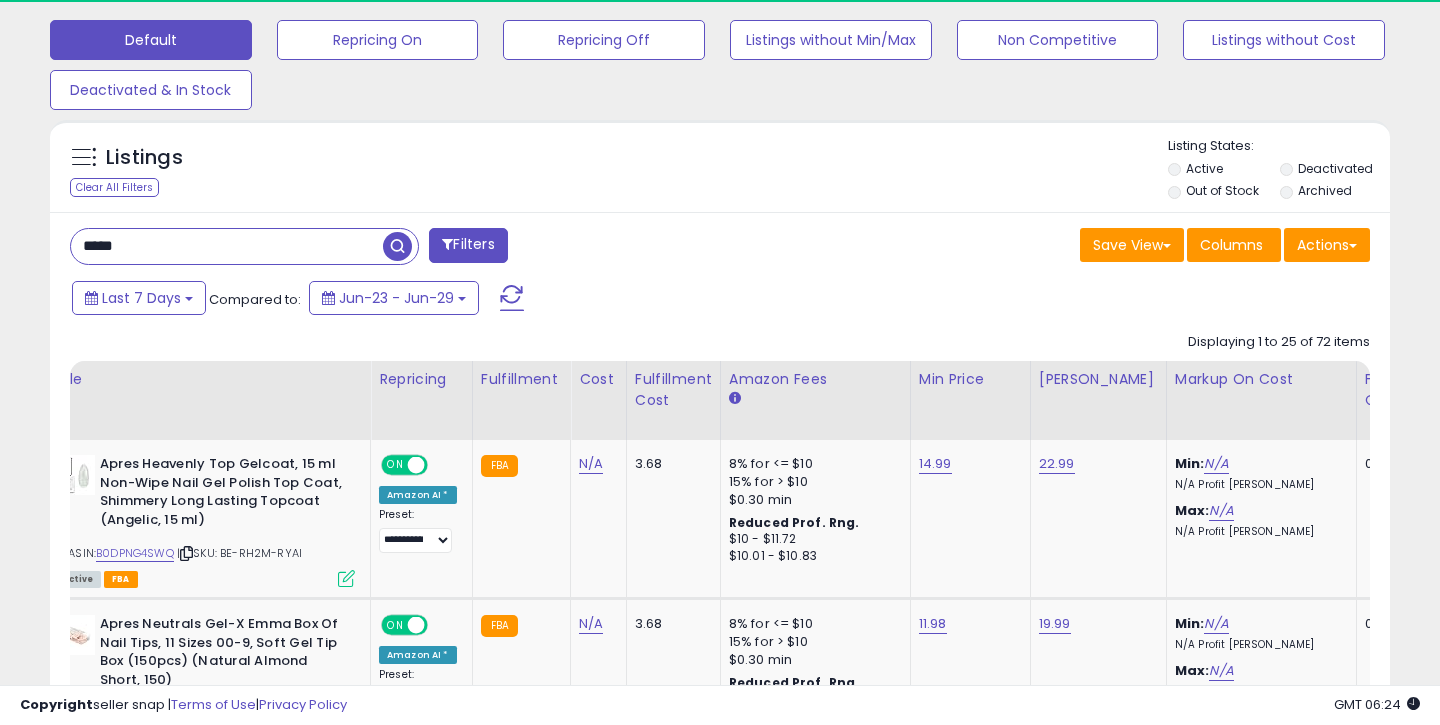 scroll, scrollTop: 667, scrollLeft: 0, axis: vertical 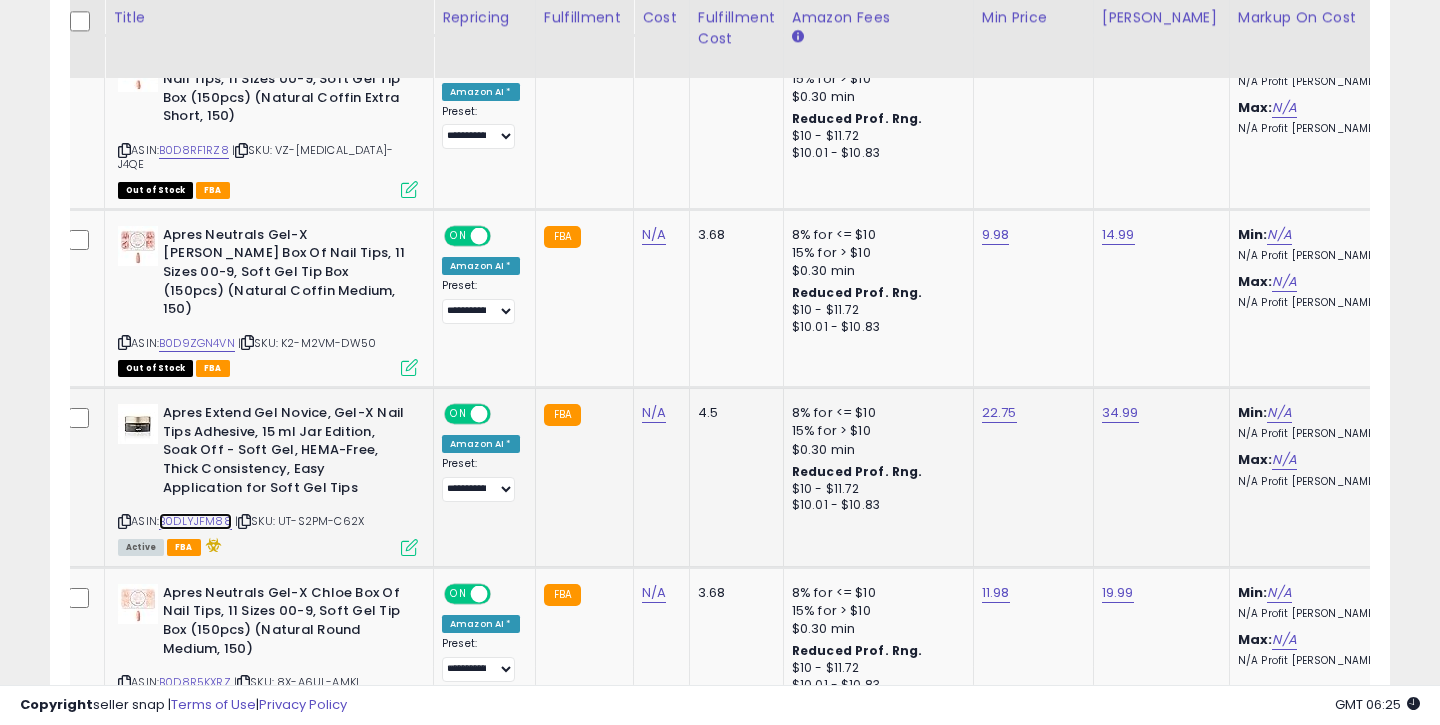 click on "B0DLYJFM88" at bounding box center [195, 521] 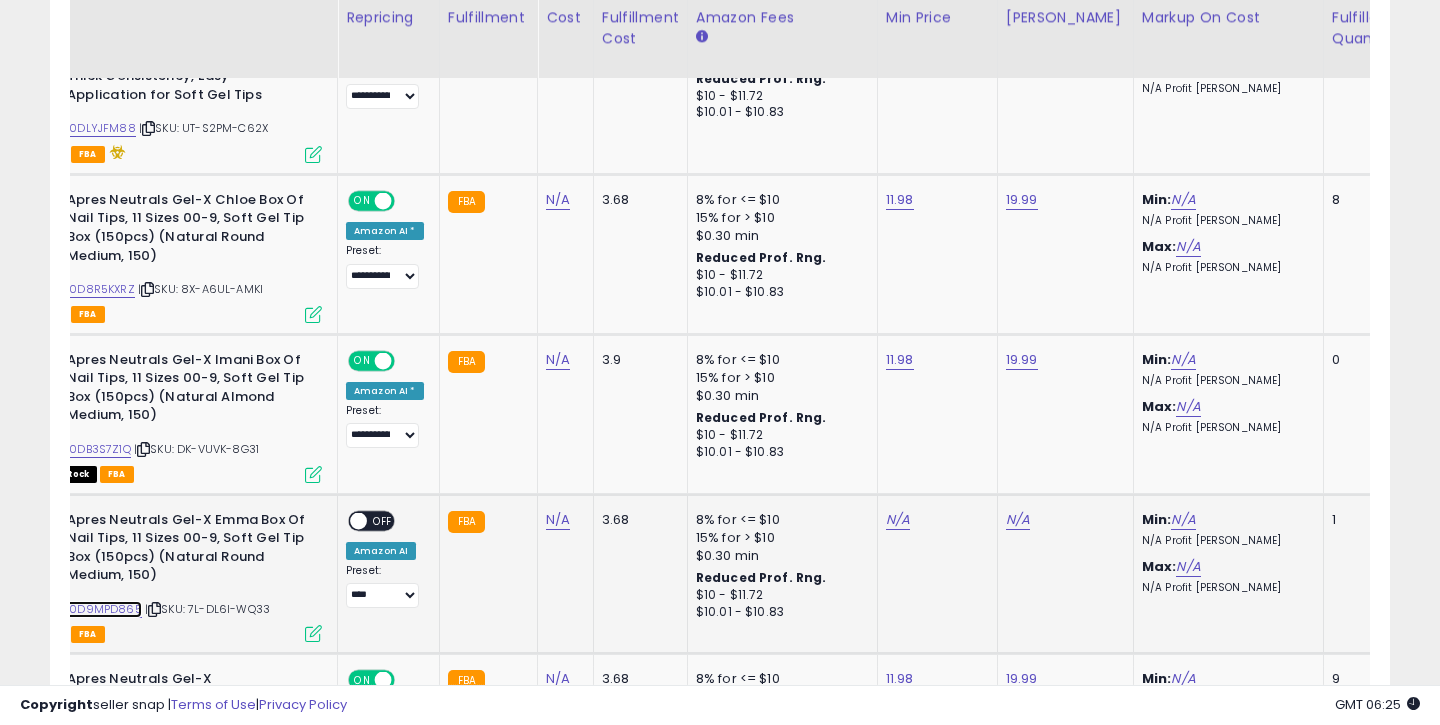 click on "B0D9MPD865" at bounding box center [102, 609] 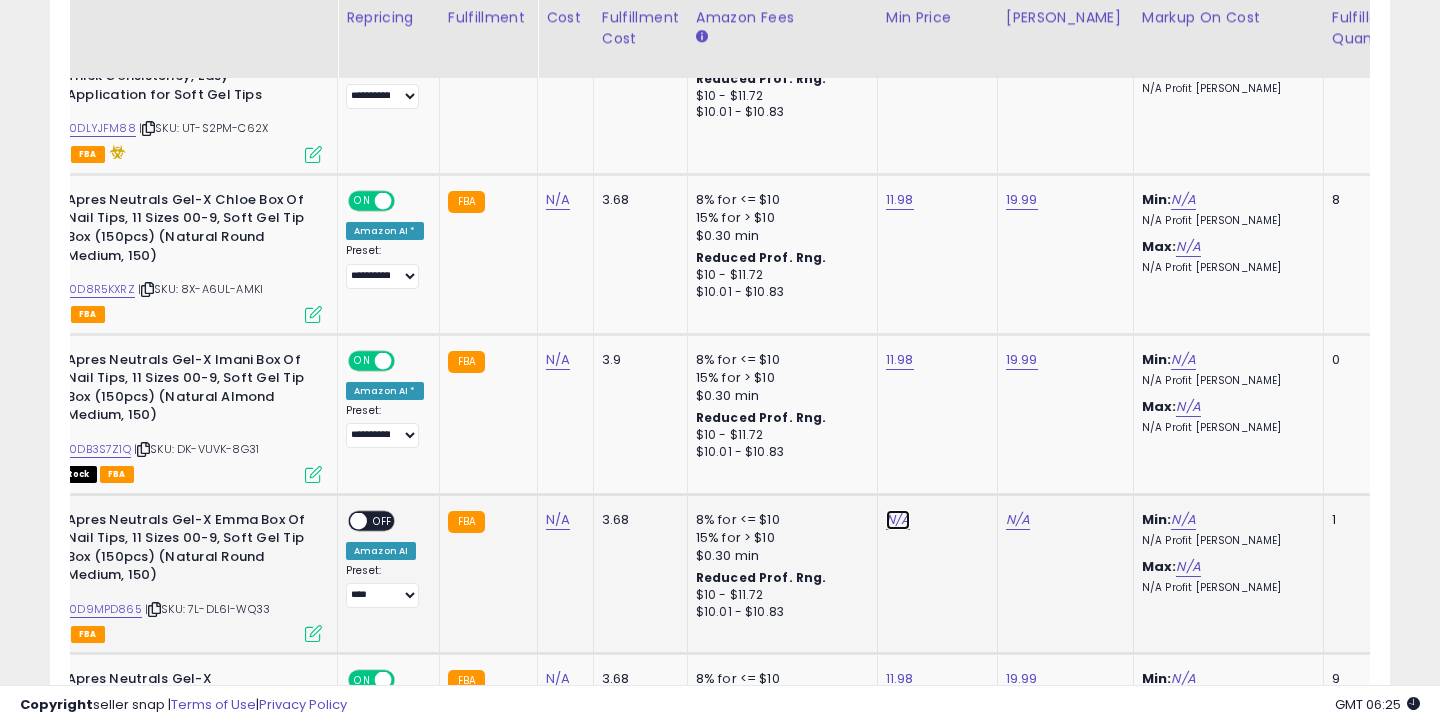 click on "N/A" at bounding box center (898, 520) 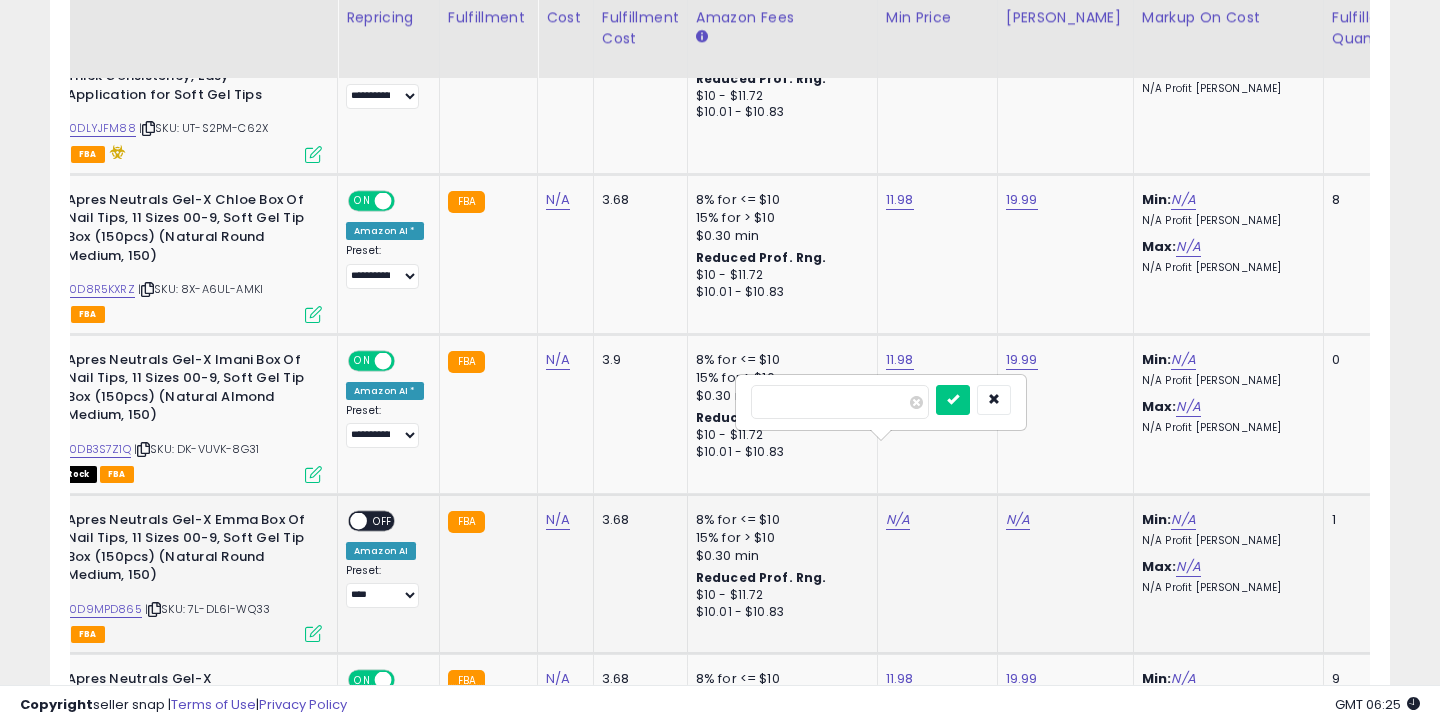 type on "*****" 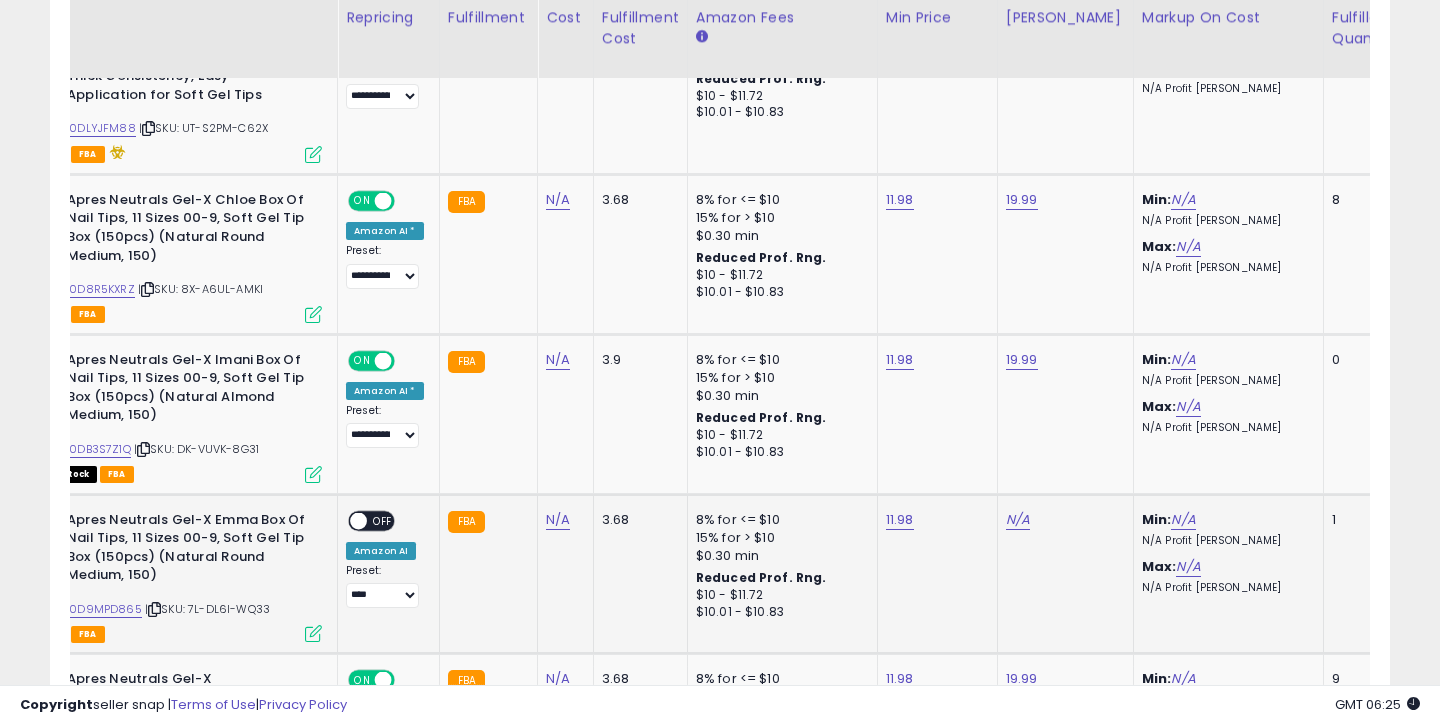 click on "N/A" at bounding box center [1062, 520] 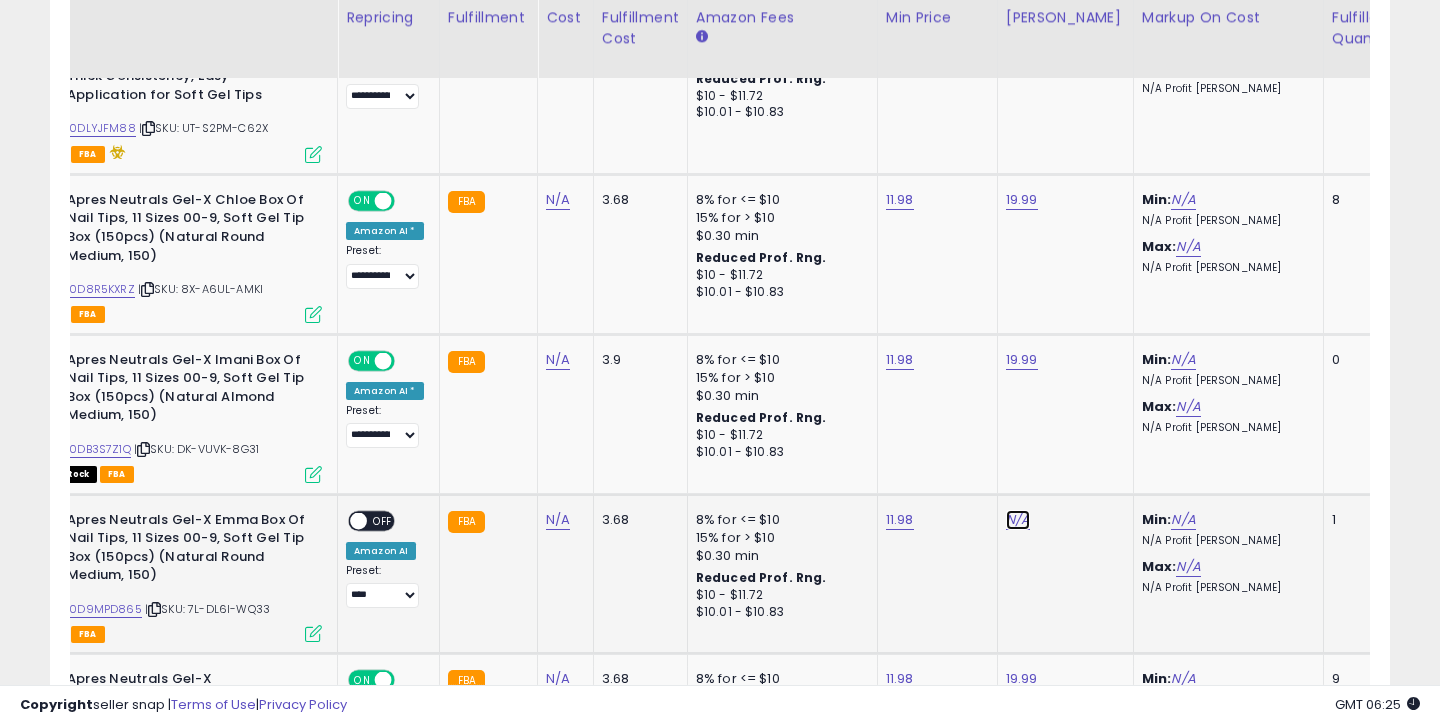 click on "N/A" at bounding box center [1018, 520] 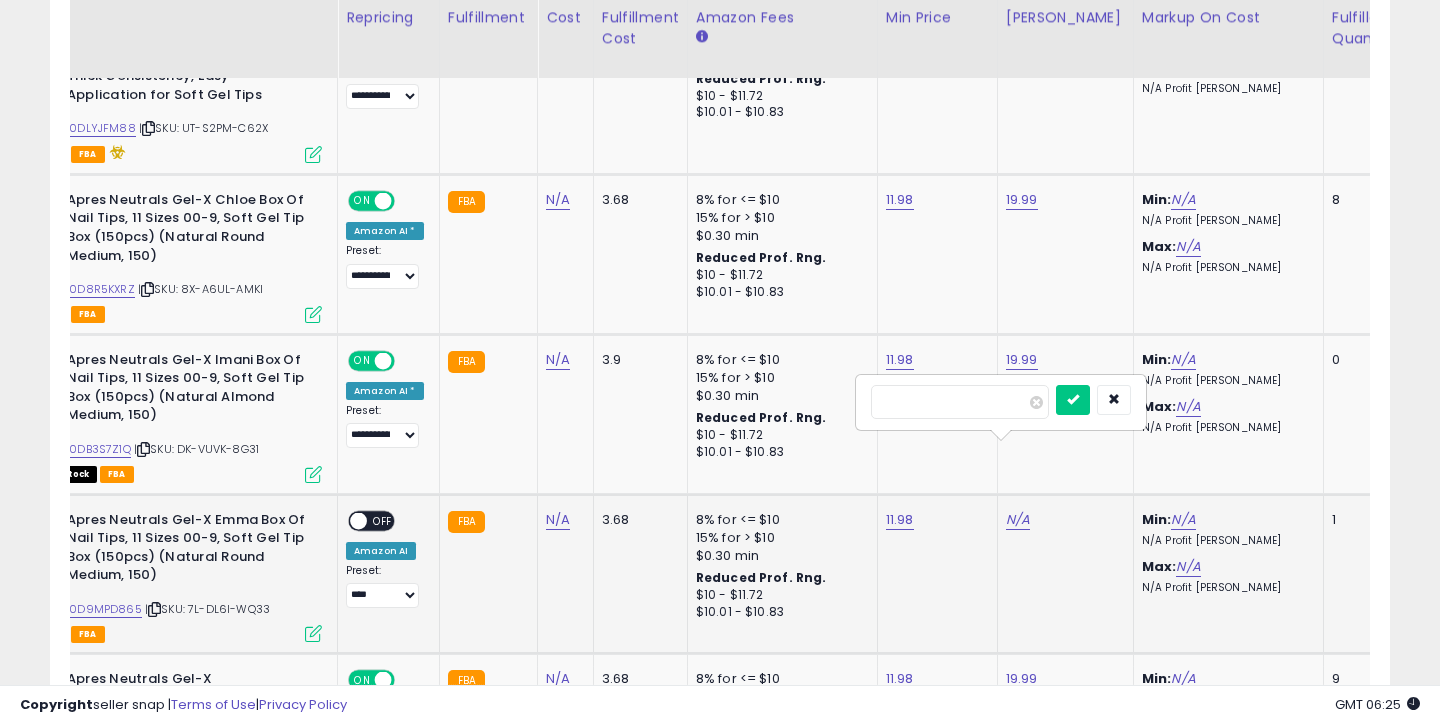 type on "*****" 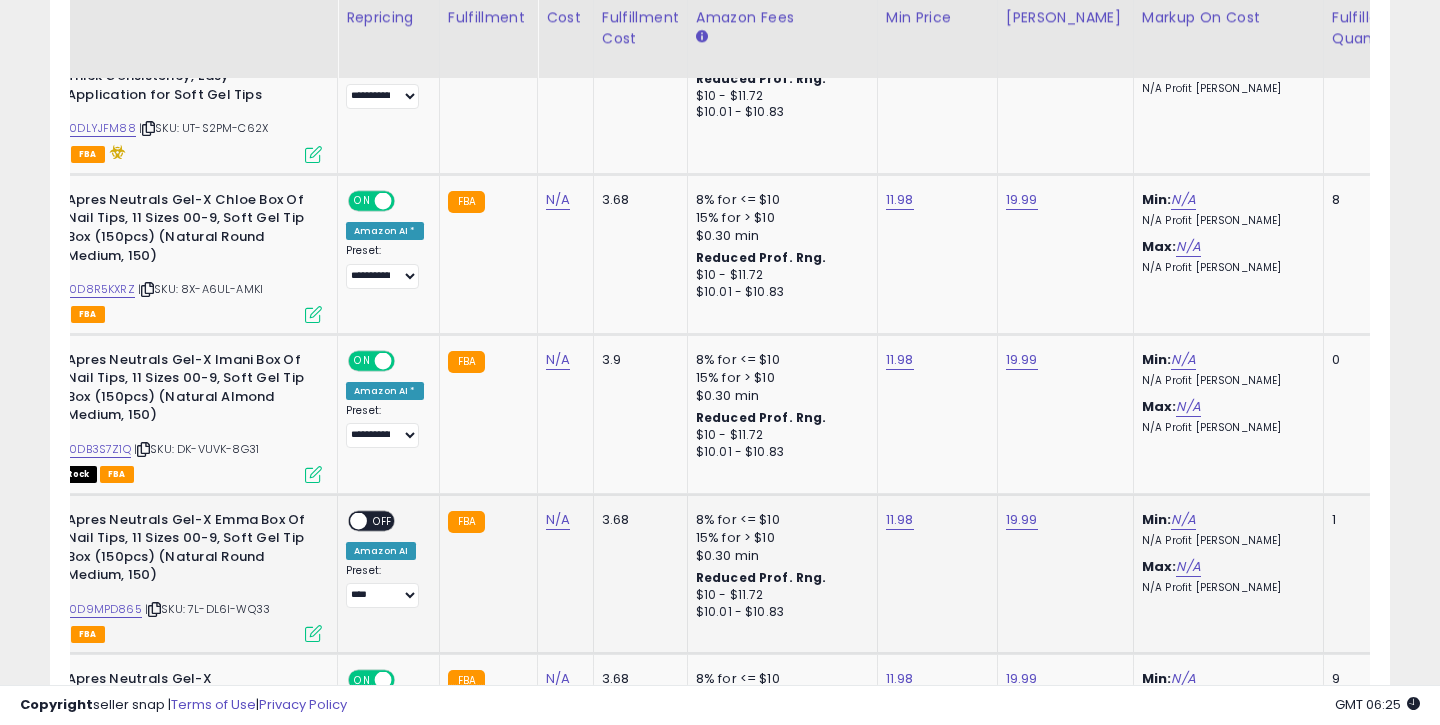 click on "OFF" at bounding box center [383, 520] 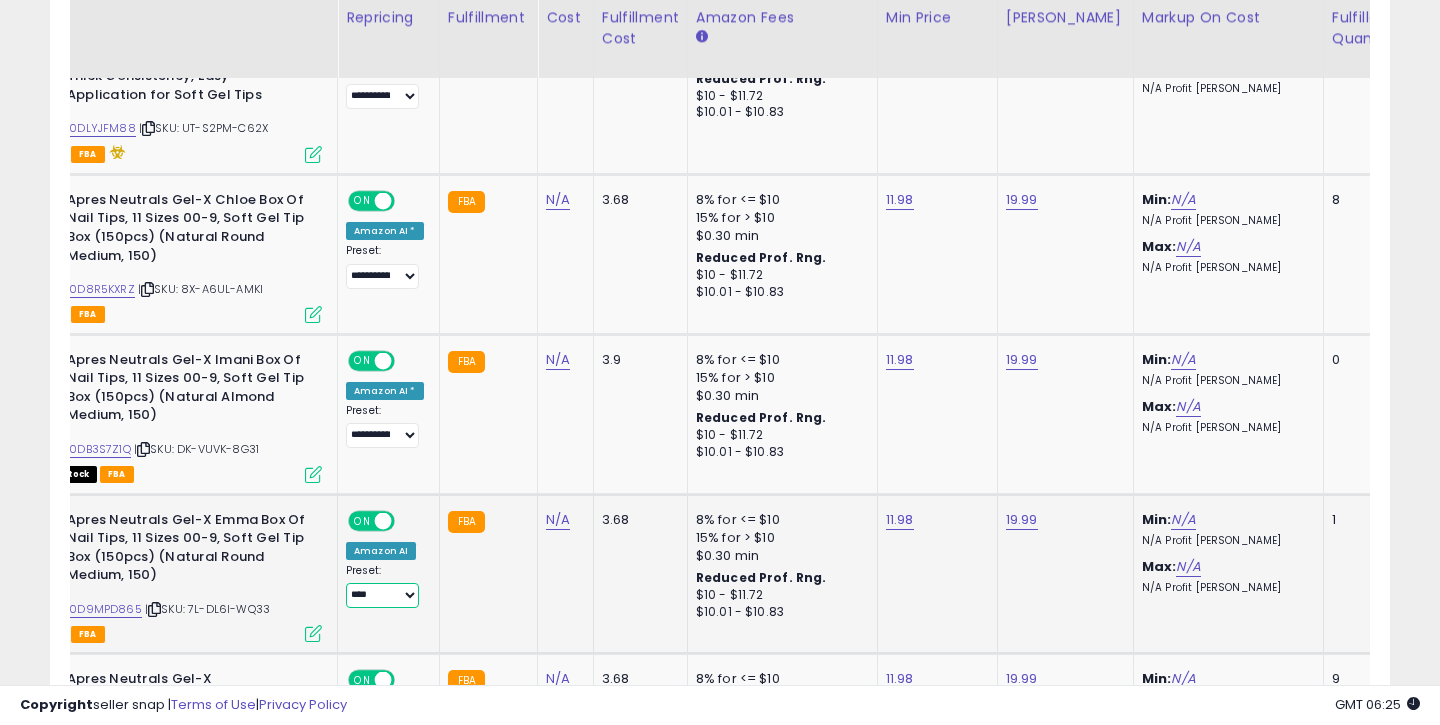 click on "**********" at bounding box center (382, 595) 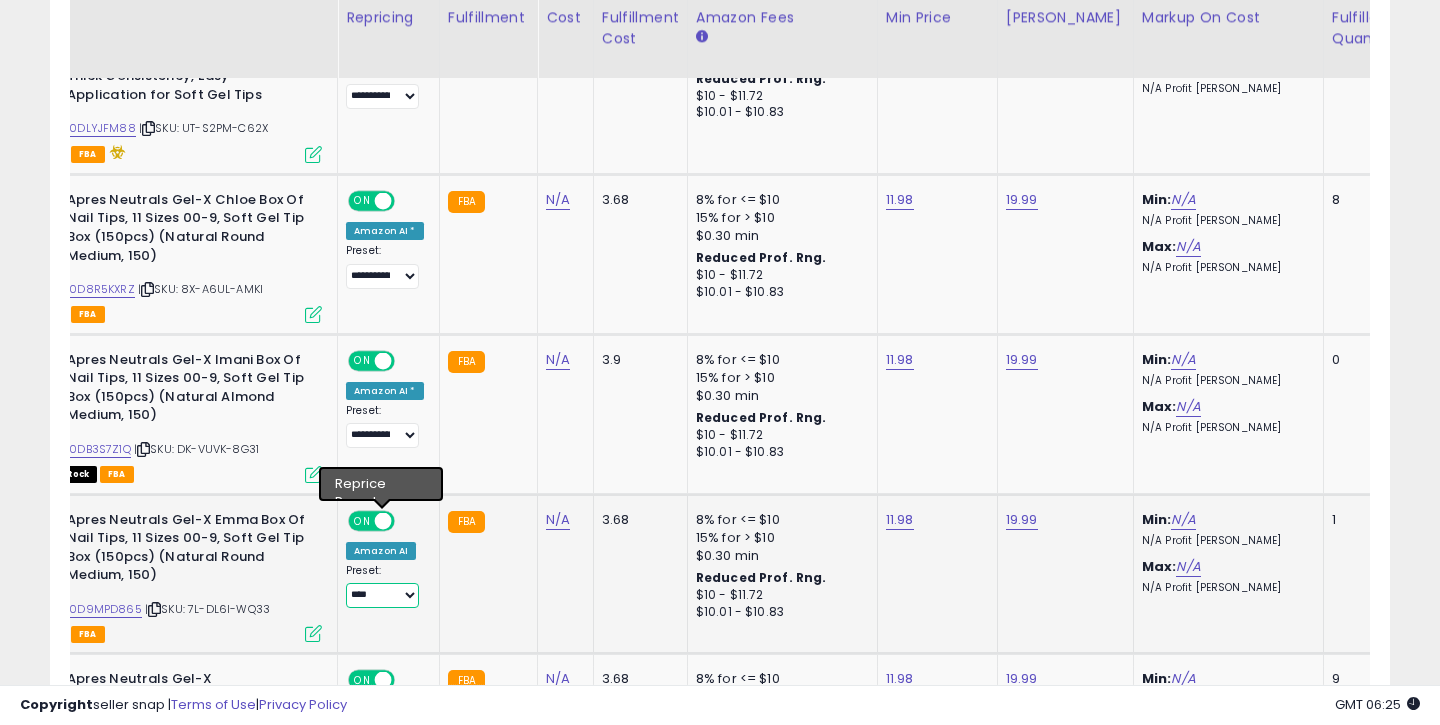 select on "**********" 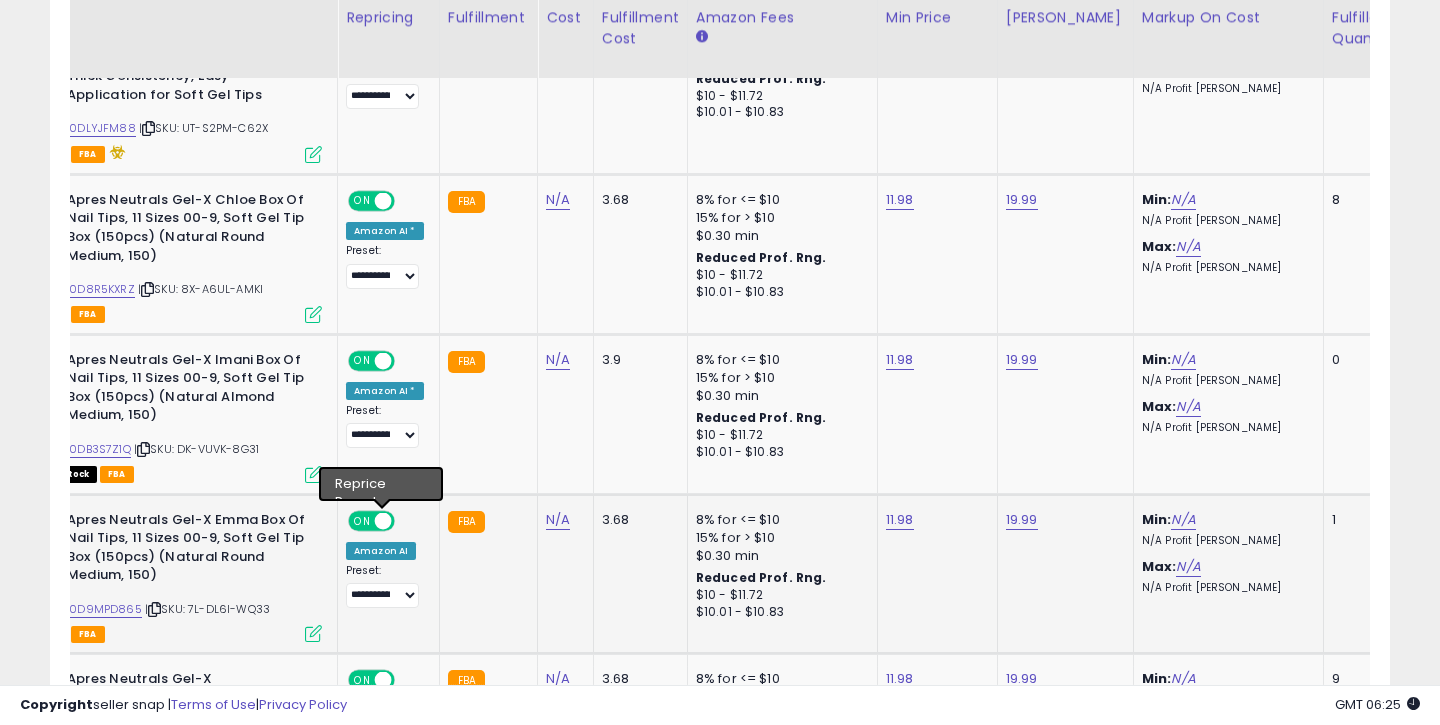 click on "N/A" 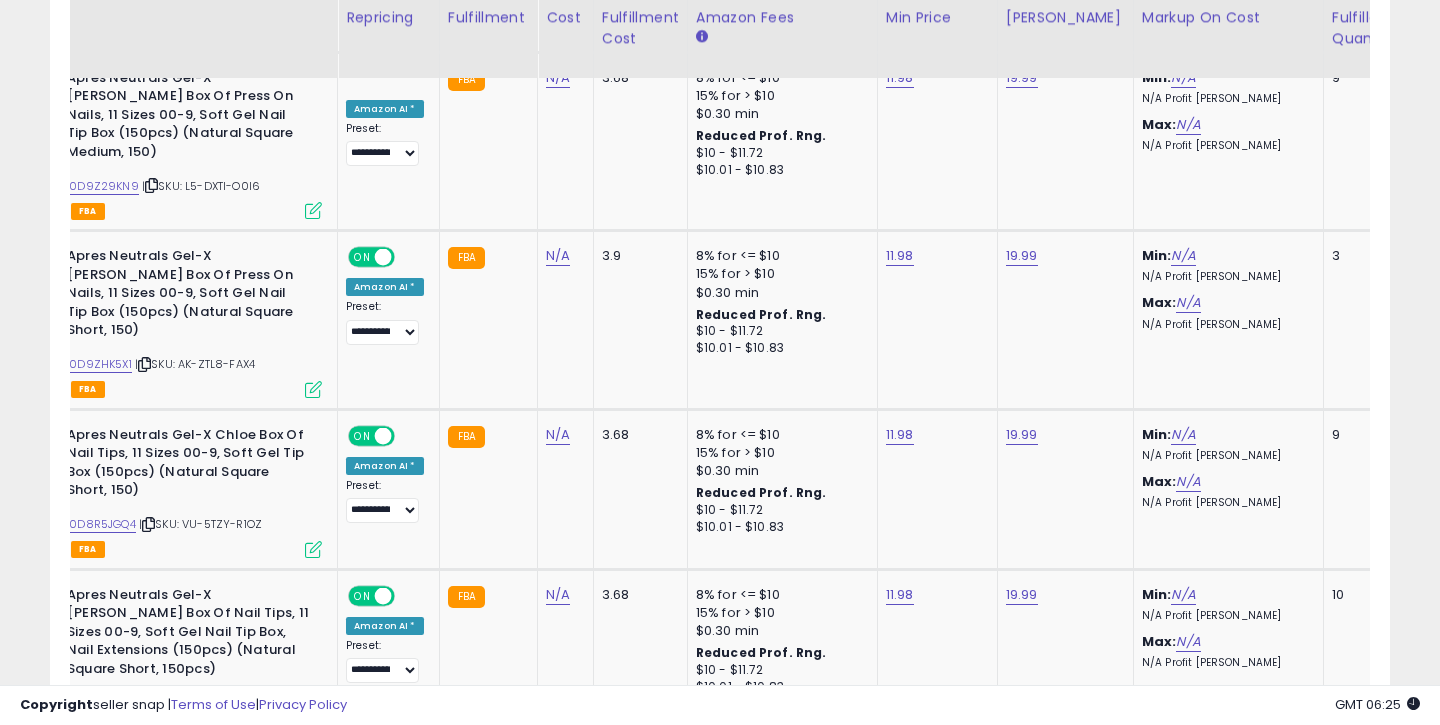 click on "2" 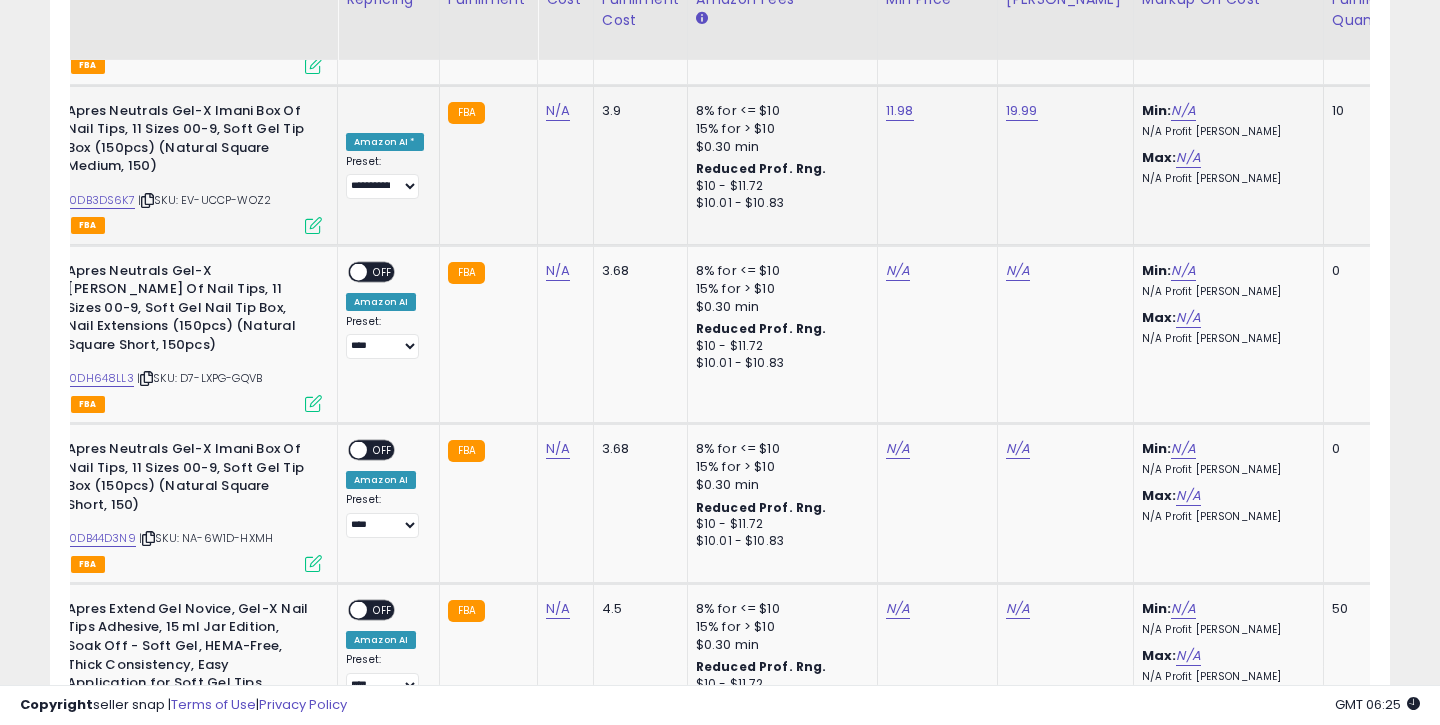scroll, scrollTop: 4473, scrollLeft: 0, axis: vertical 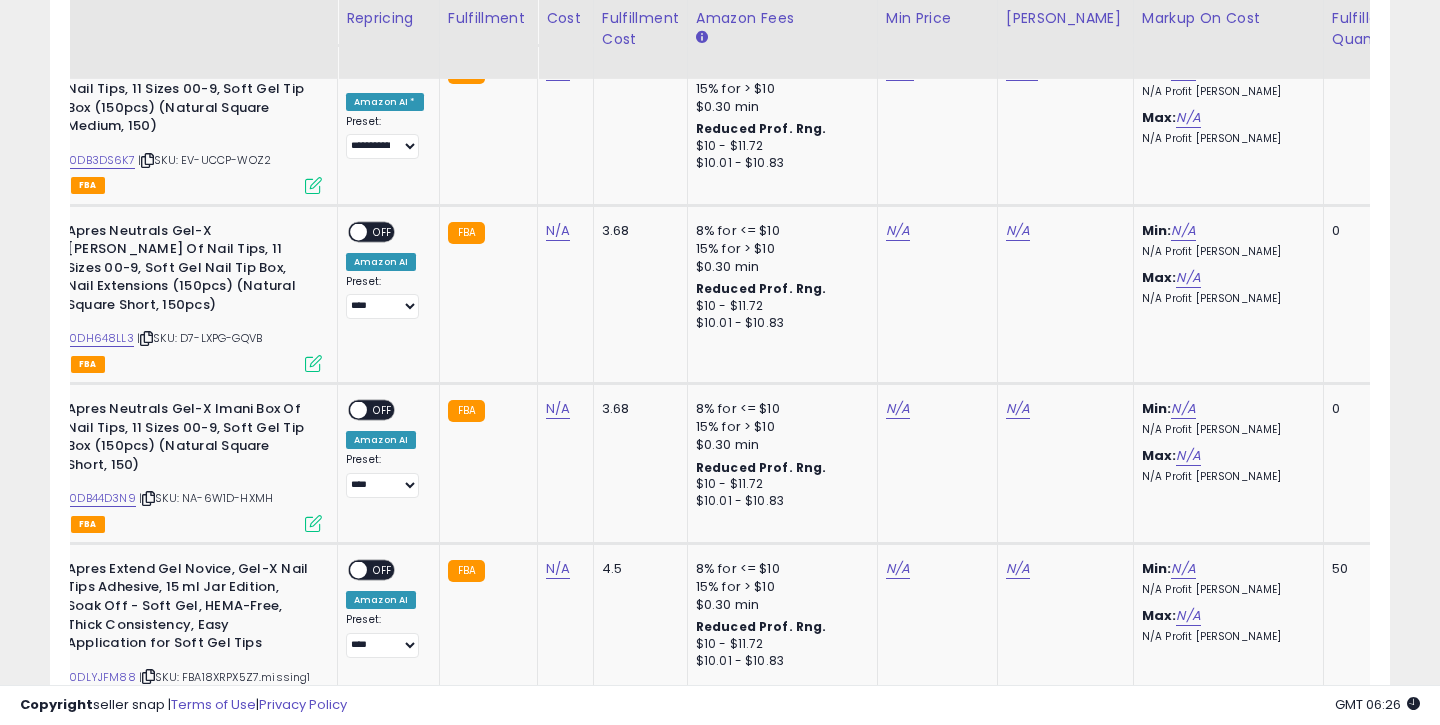 click on "3" 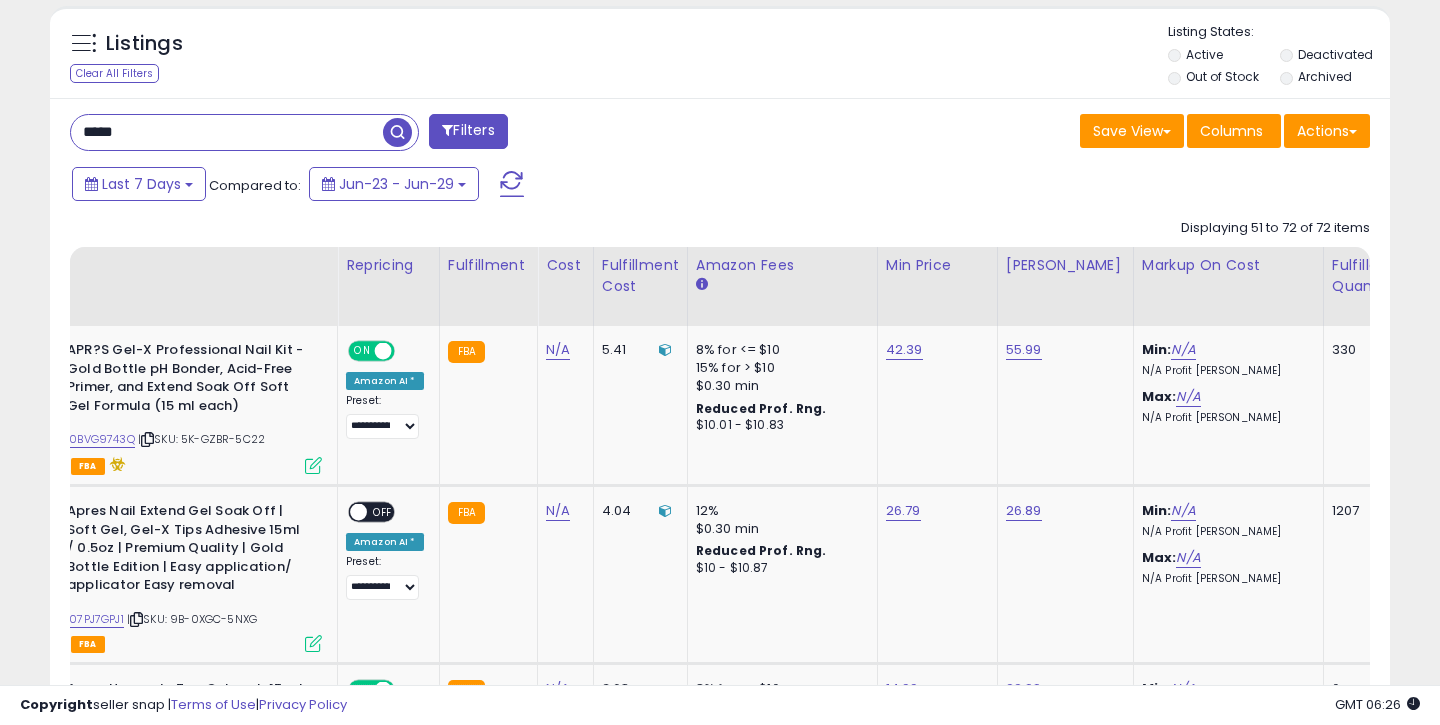 scroll, scrollTop: 729, scrollLeft: 0, axis: vertical 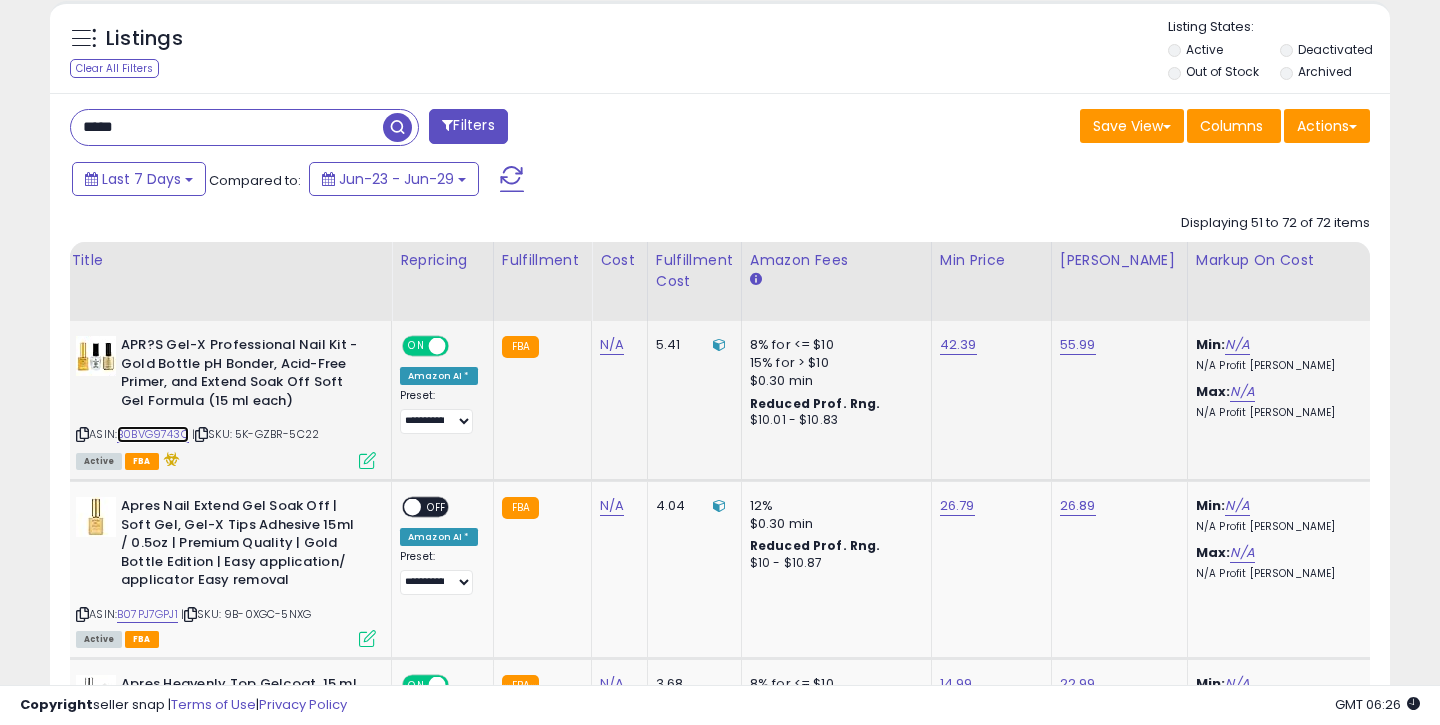 click on "B0BVG9743Q" at bounding box center [153, 434] 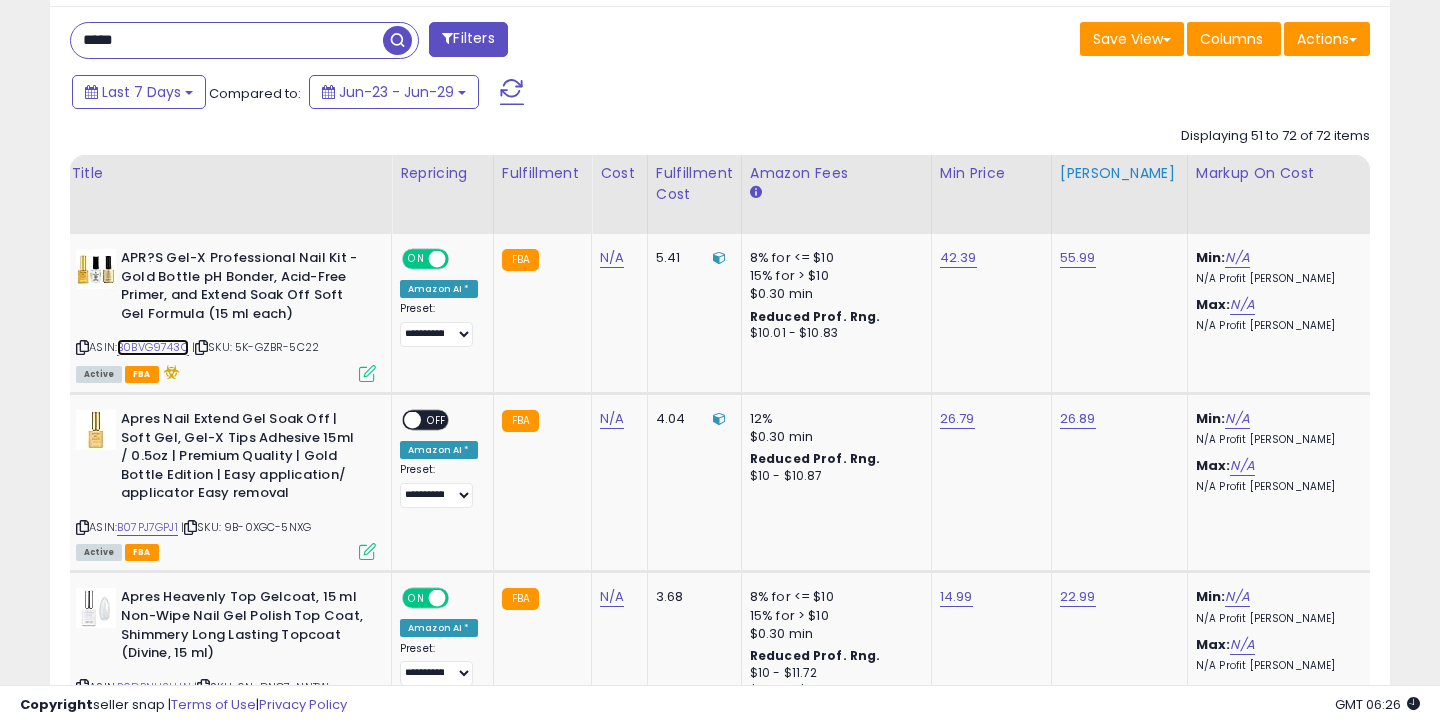 scroll, scrollTop: 847, scrollLeft: 0, axis: vertical 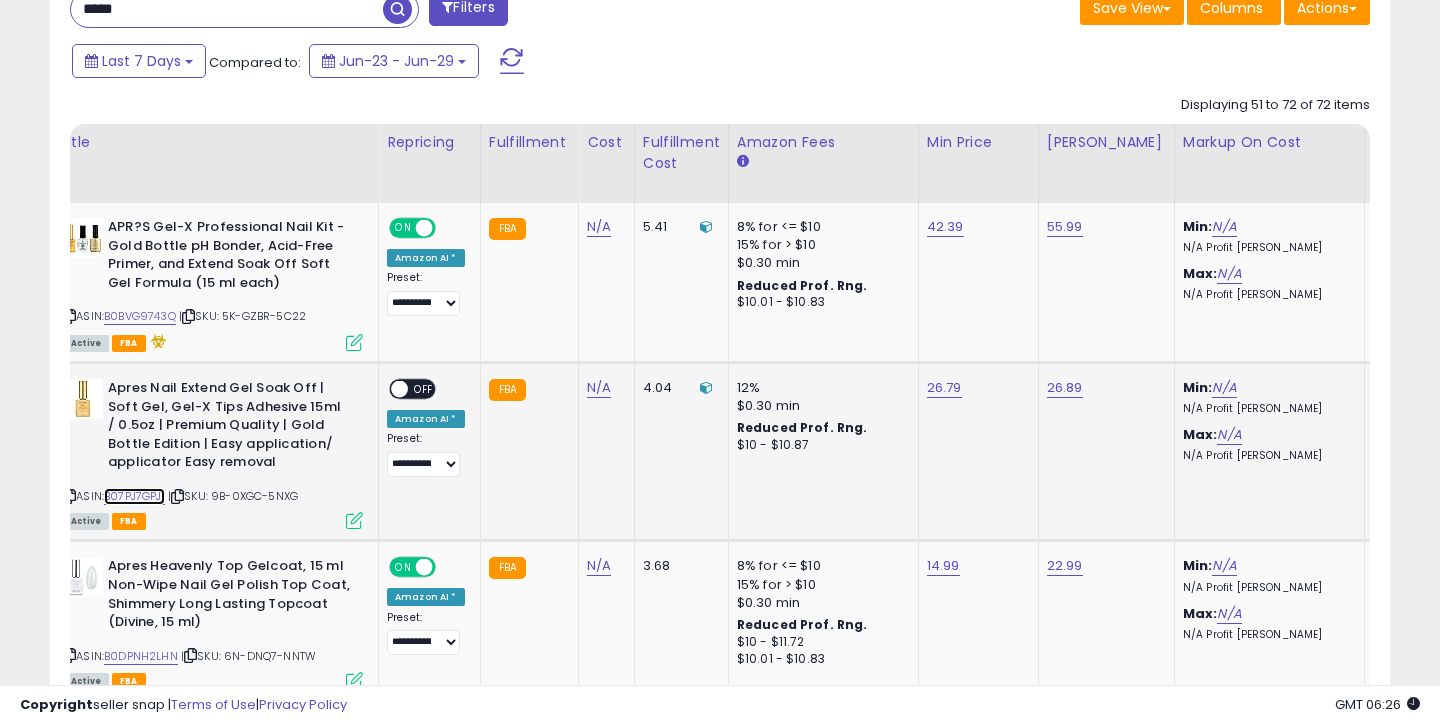 click on "B07PJ7GPJ1" at bounding box center (134, 496) 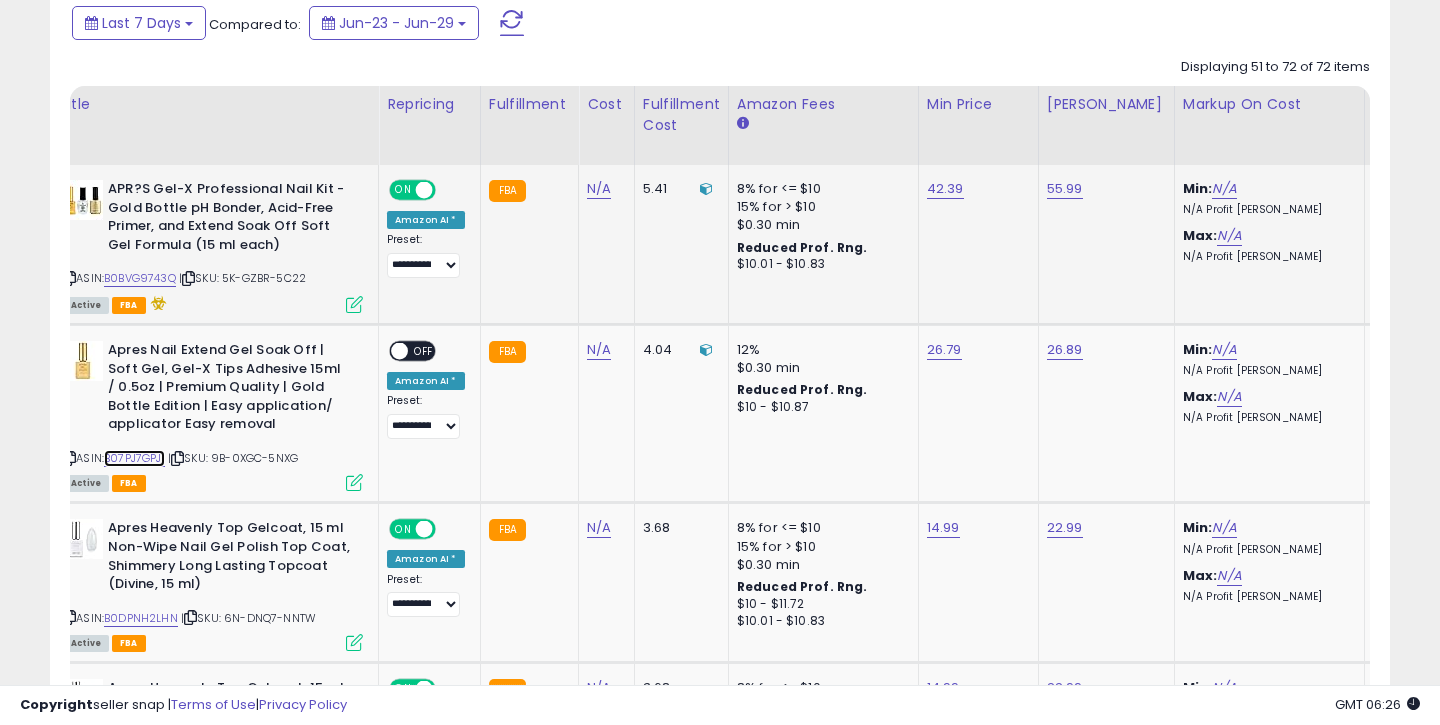 scroll, scrollTop: 905, scrollLeft: 0, axis: vertical 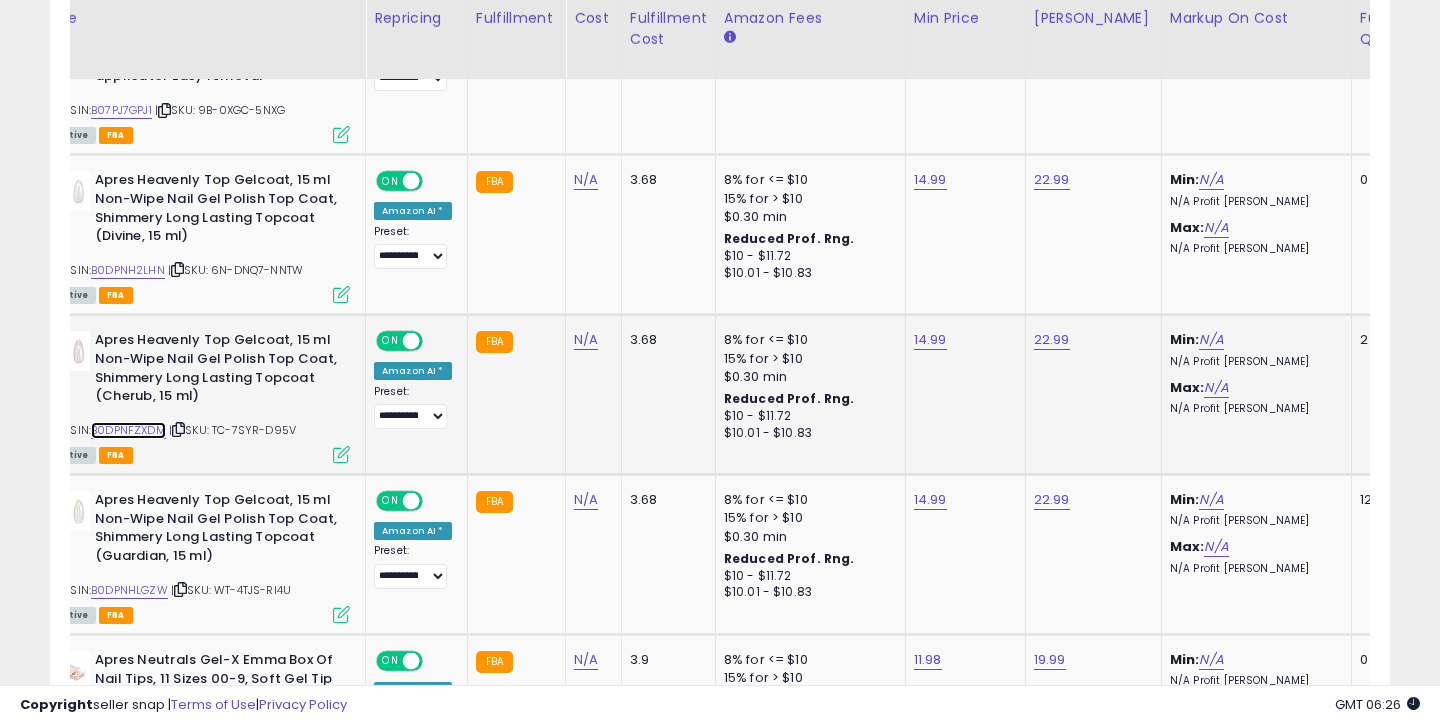 click on "B0DPNFZXDM" at bounding box center (128, 430) 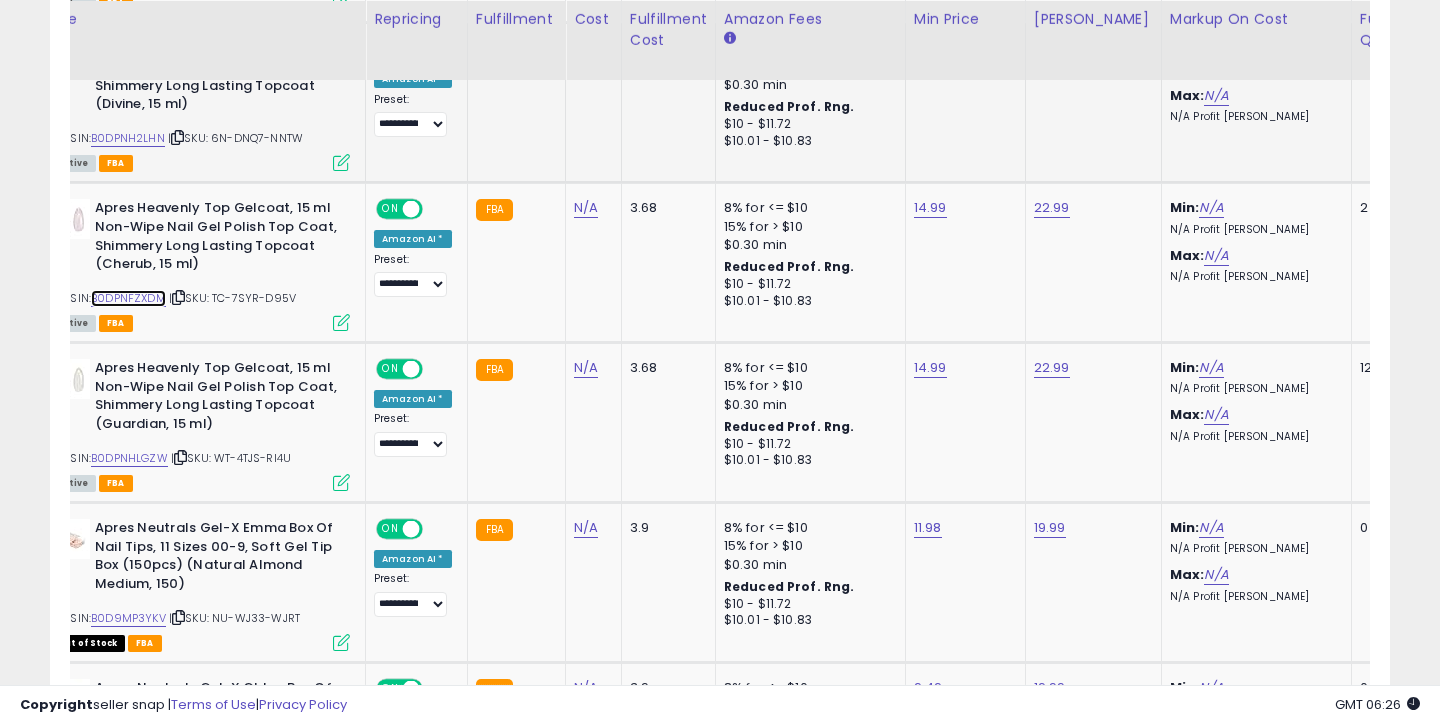 scroll, scrollTop: 1367, scrollLeft: 0, axis: vertical 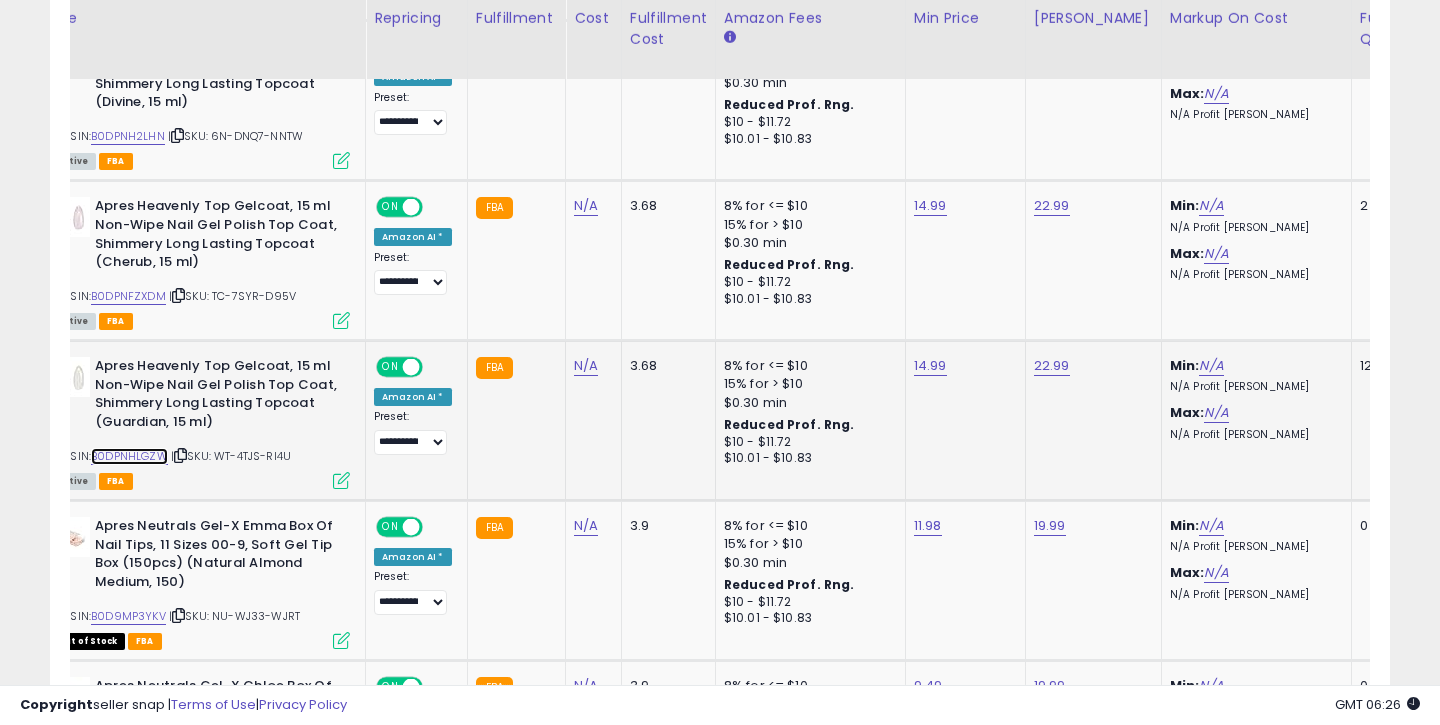 click on "B0DPNHLGZW" at bounding box center (129, 456) 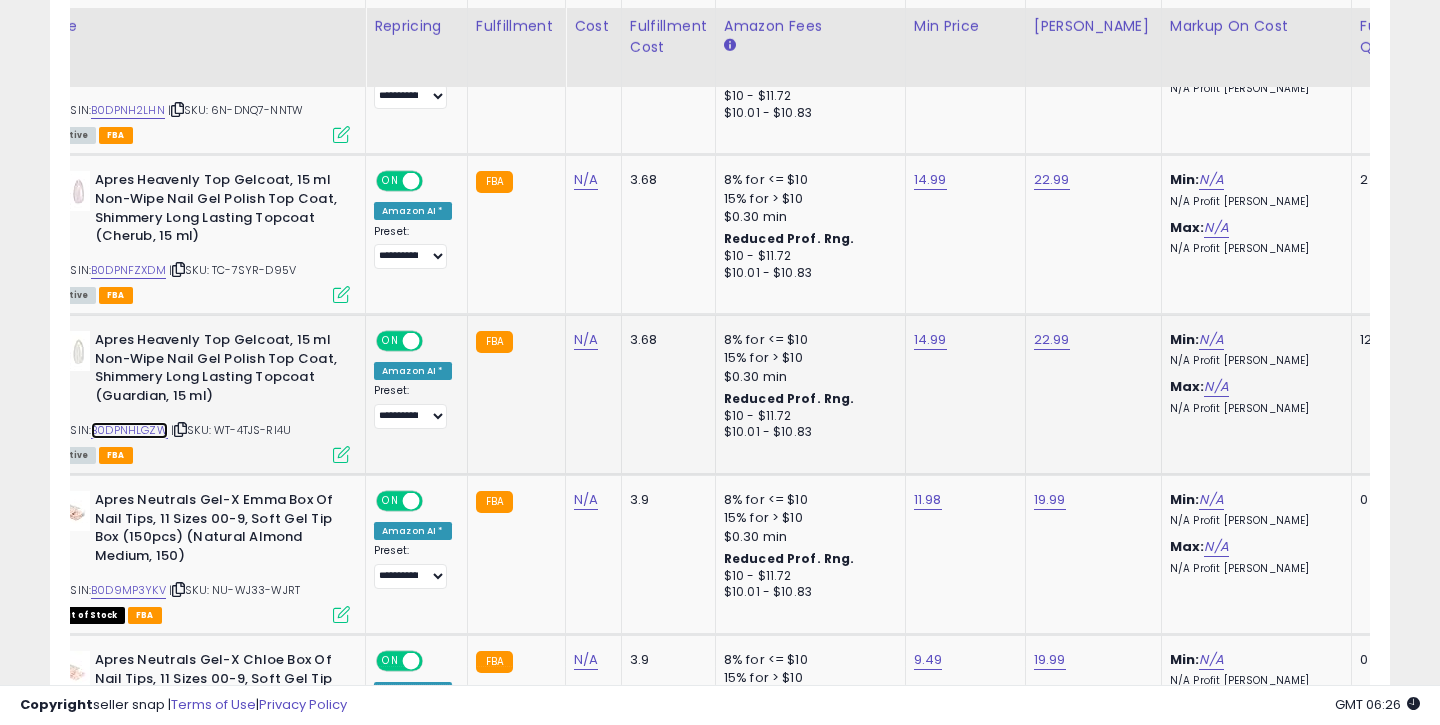 scroll, scrollTop: 1404, scrollLeft: 0, axis: vertical 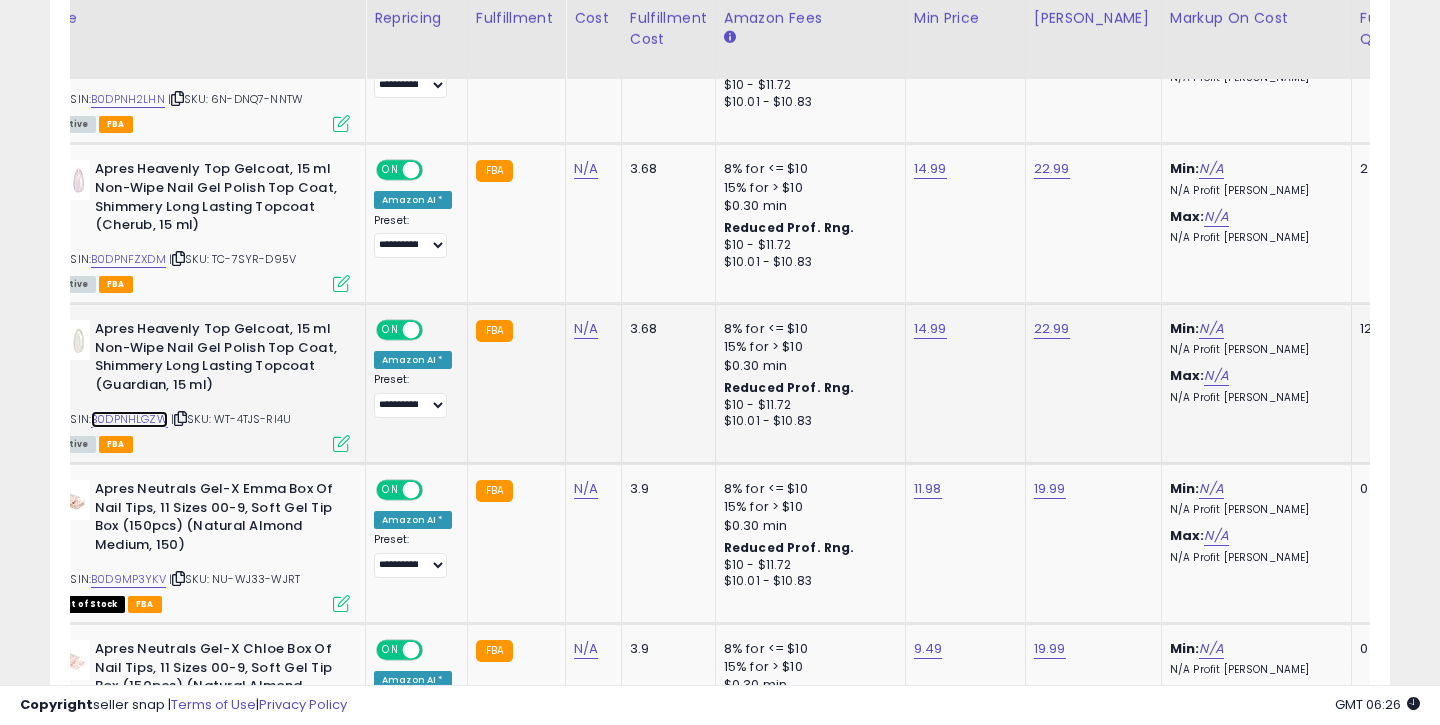 click on "B0DPNHLGZW" at bounding box center [129, 419] 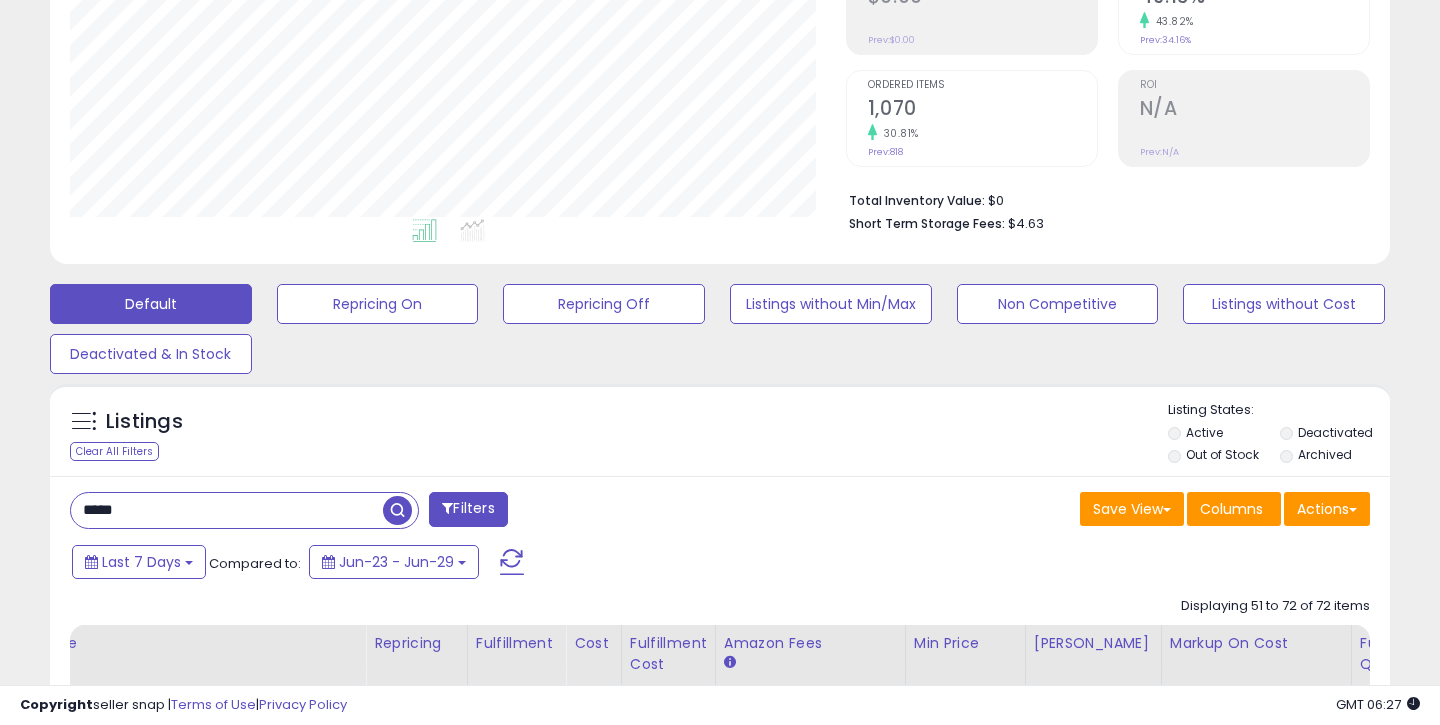 scroll, scrollTop: 439, scrollLeft: 0, axis: vertical 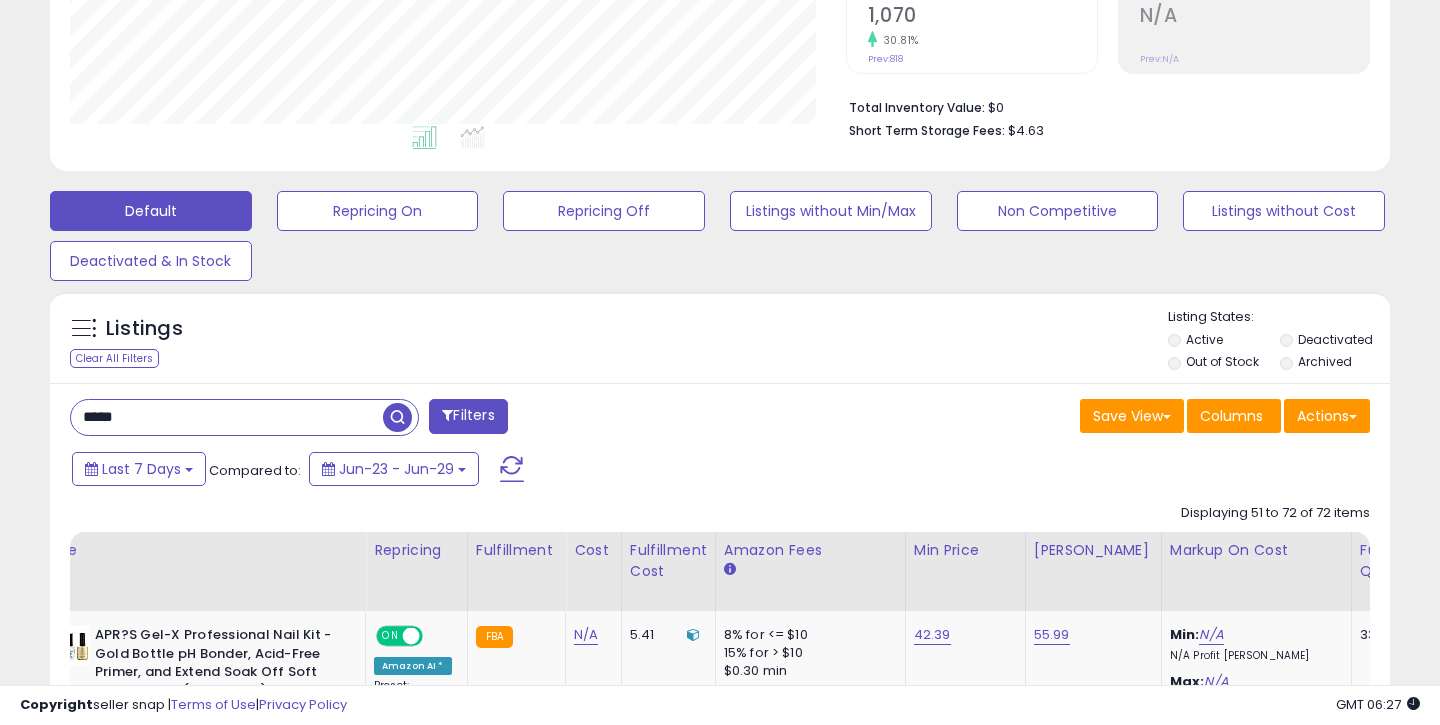 click on "*****" at bounding box center [227, 417] 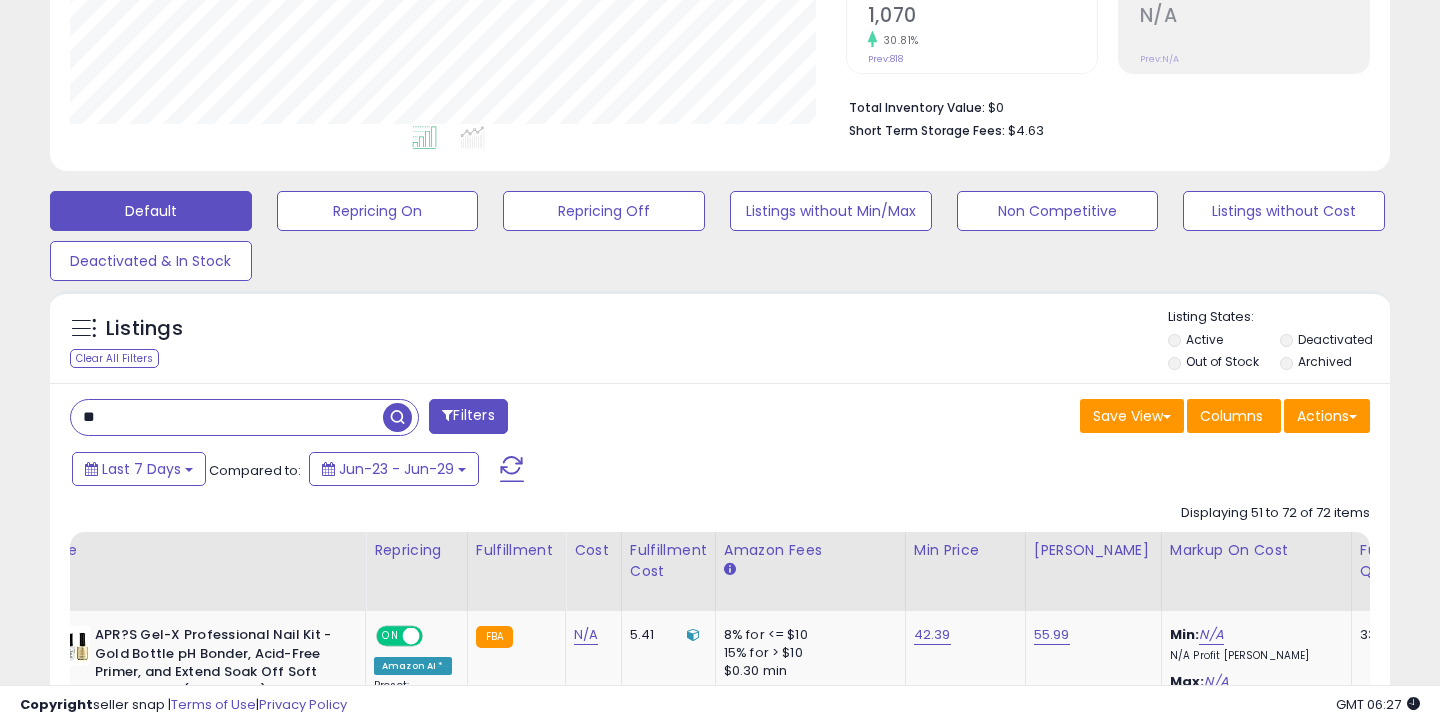 type on "*" 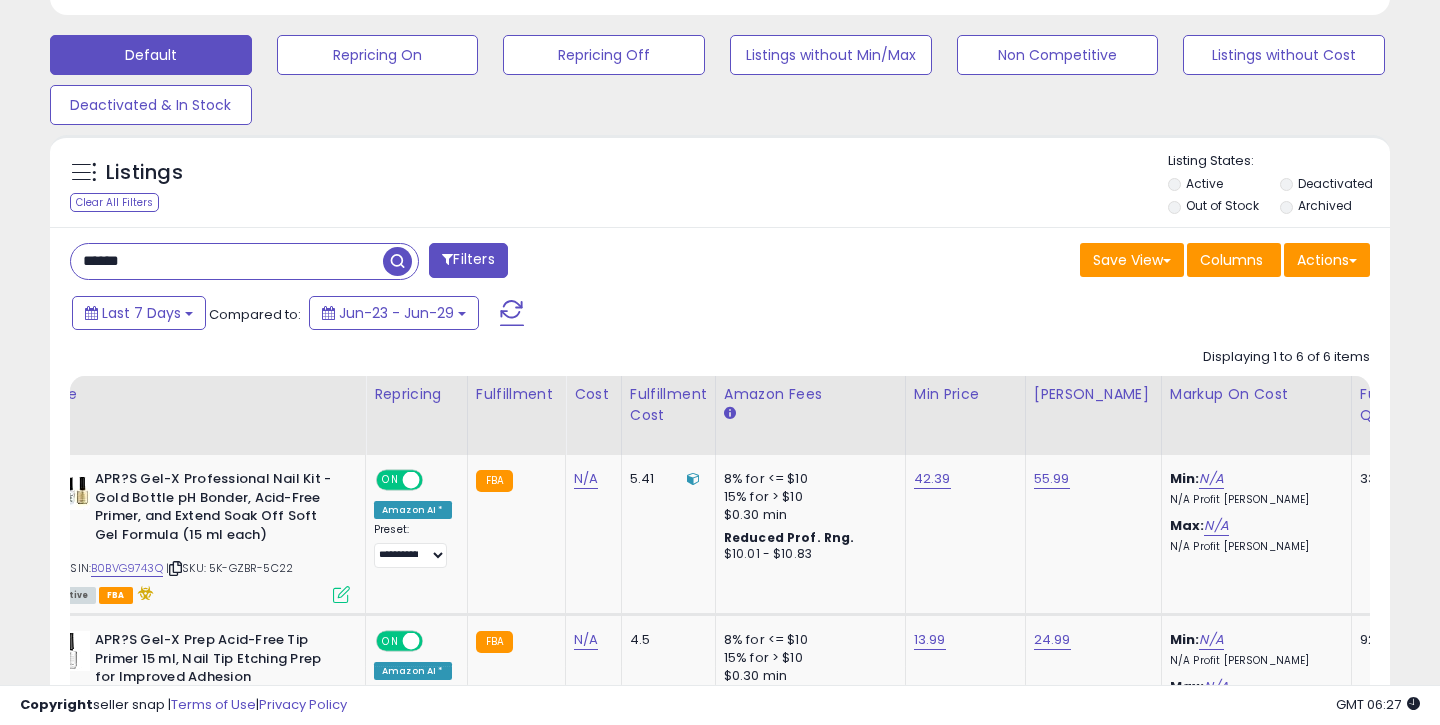 scroll, scrollTop: 600, scrollLeft: 0, axis: vertical 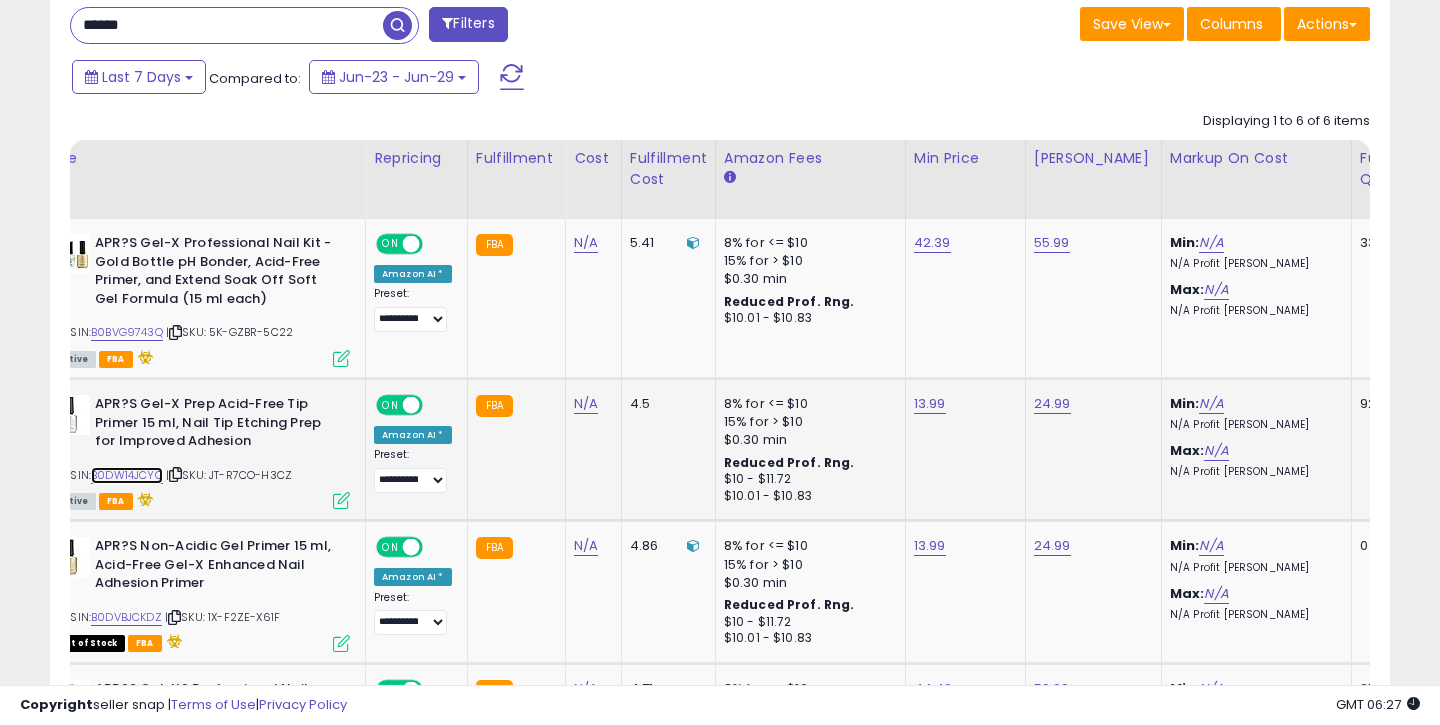 click on "B0DW14JCYC" at bounding box center (127, 475) 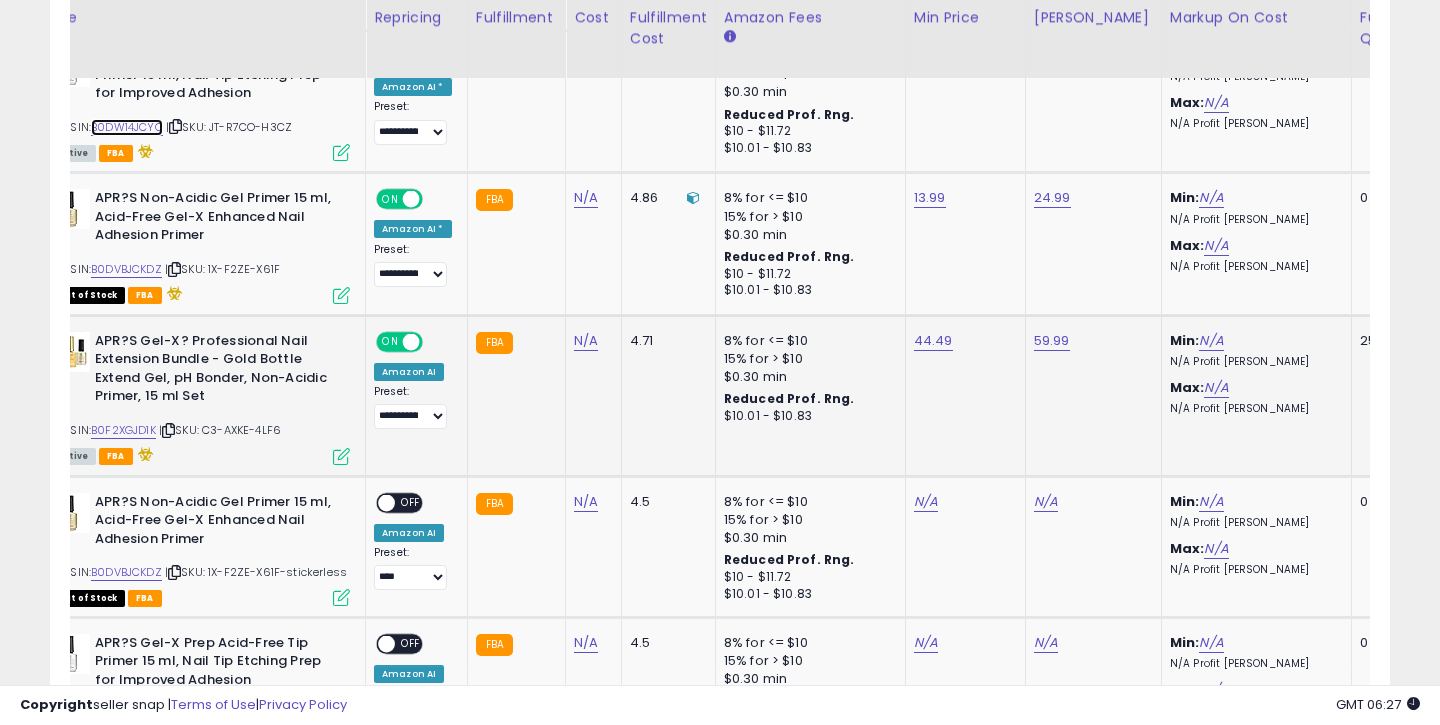 scroll, scrollTop: 1181, scrollLeft: 0, axis: vertical 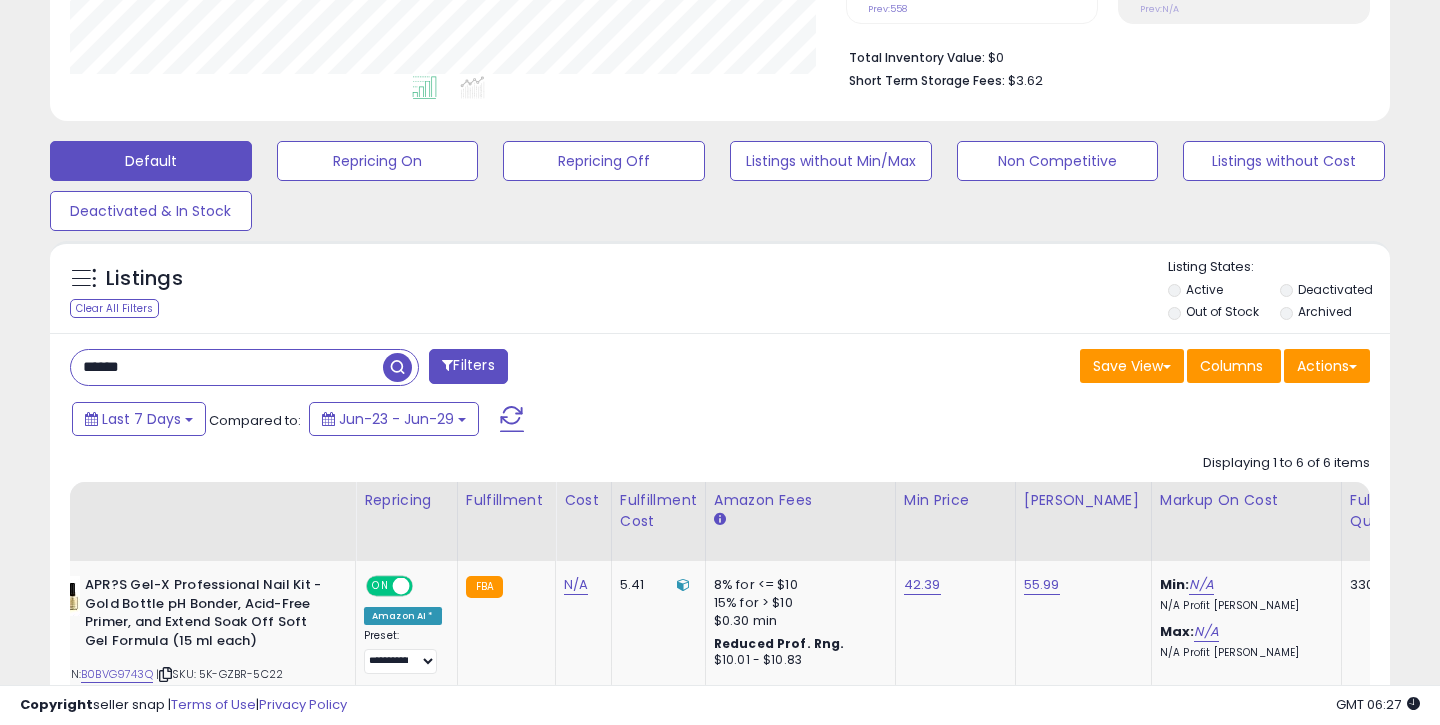 click on "******" at bounding box center (227, 367) 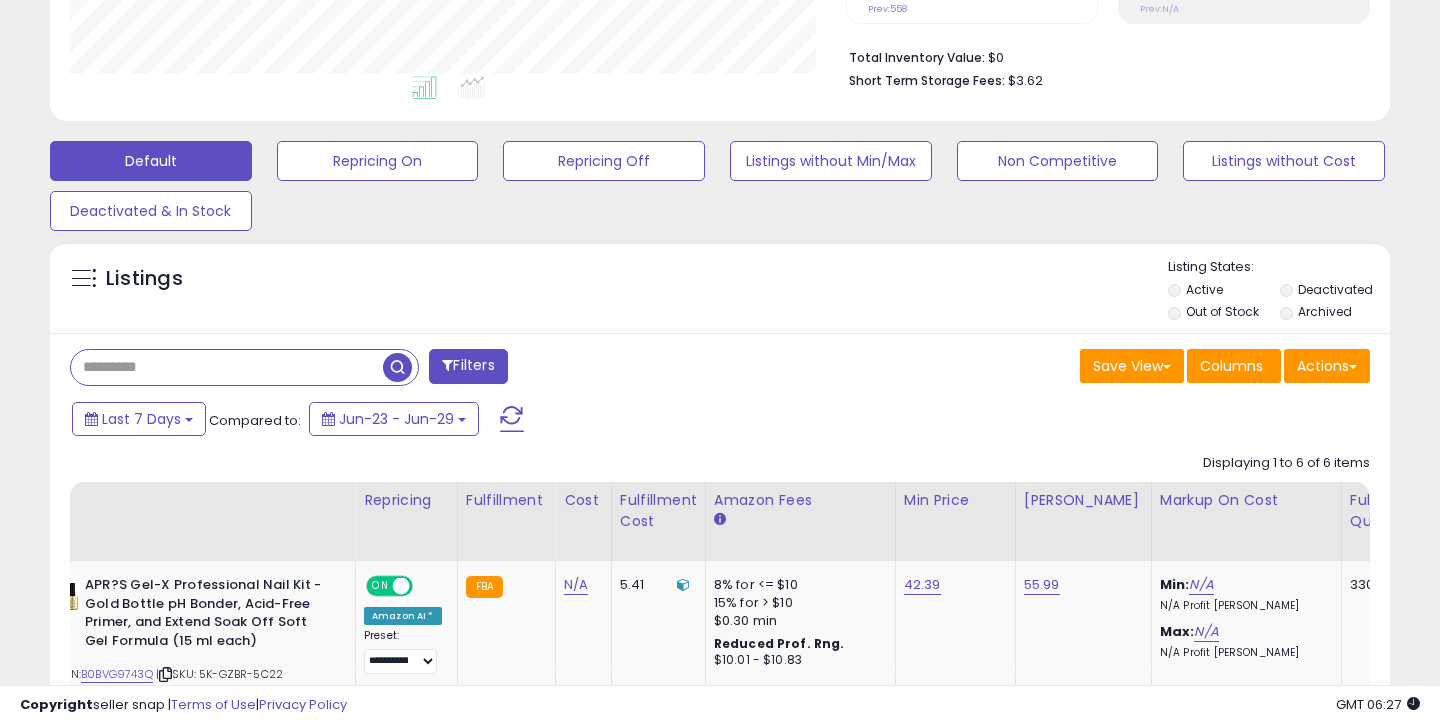 type on "*" 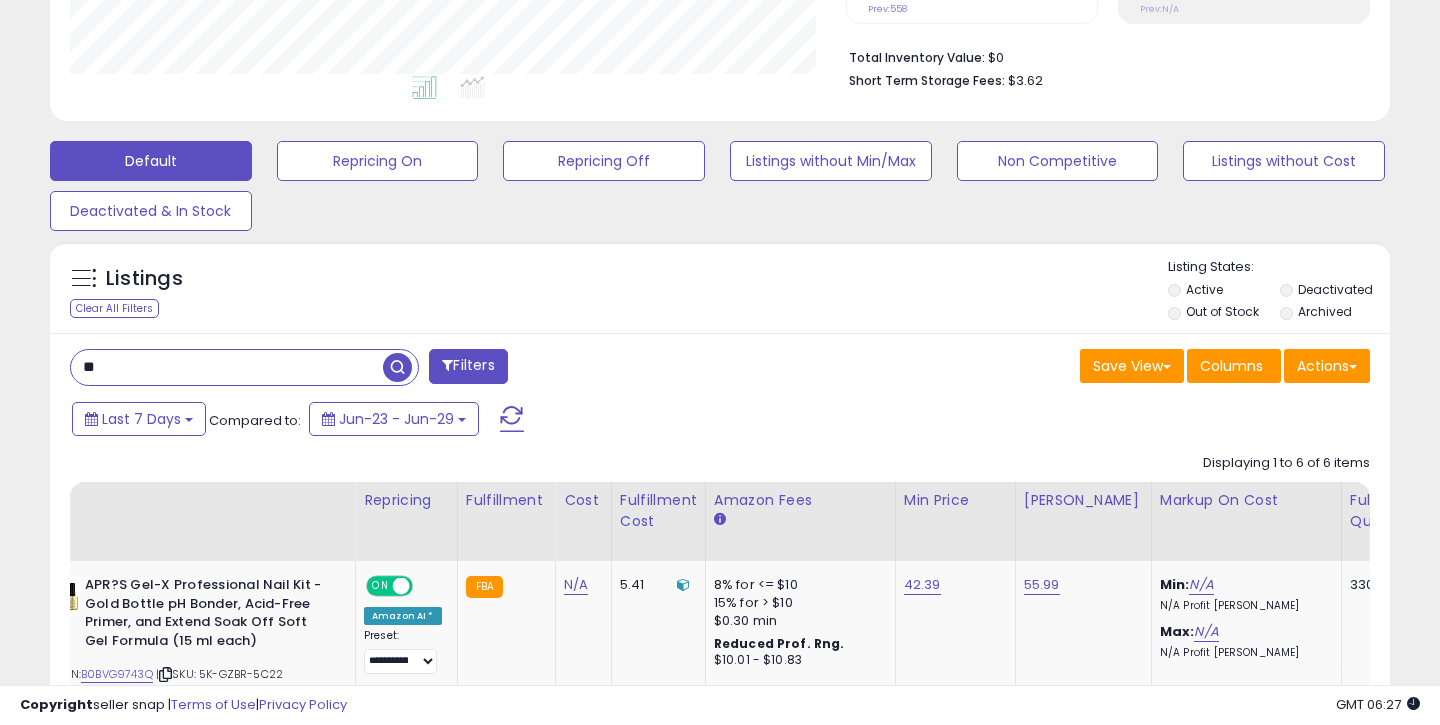 type on "*" 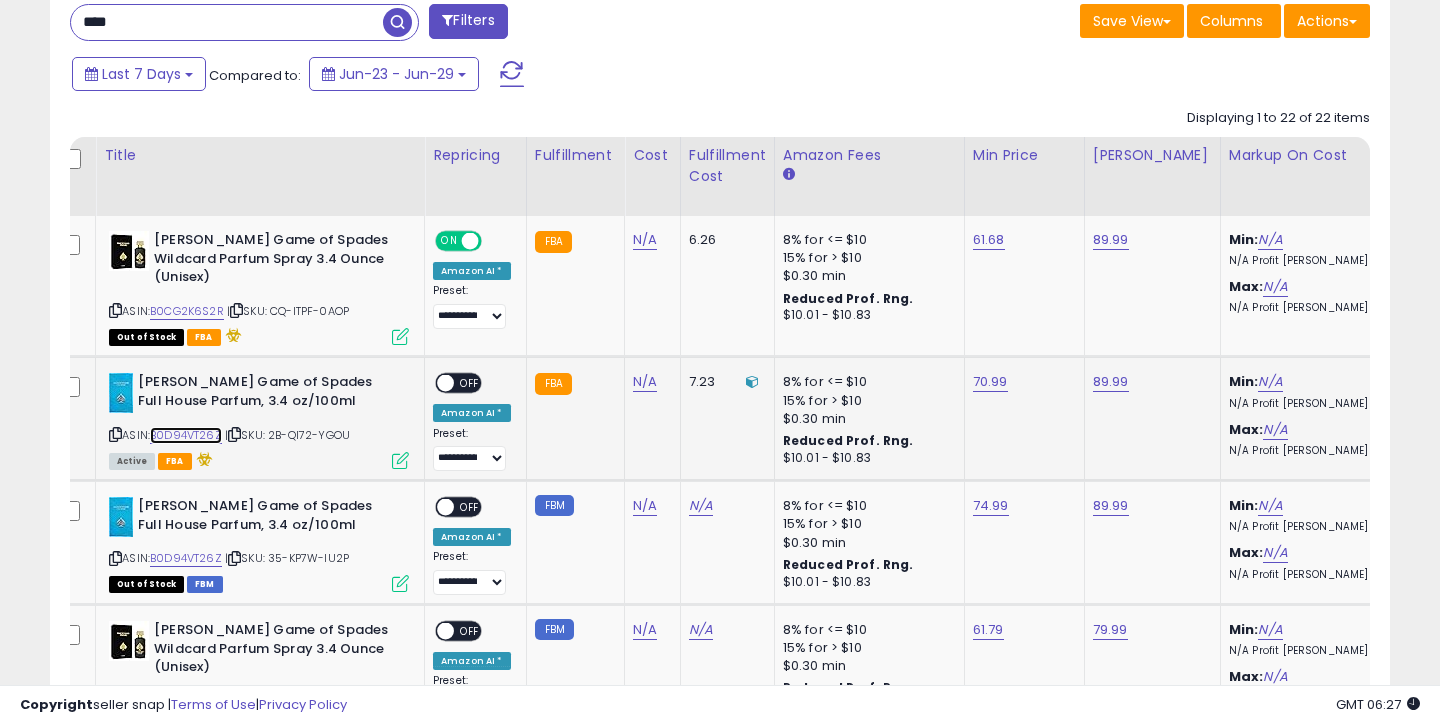 click on "B0D94VT26Z" at bounding box center [186, 435] 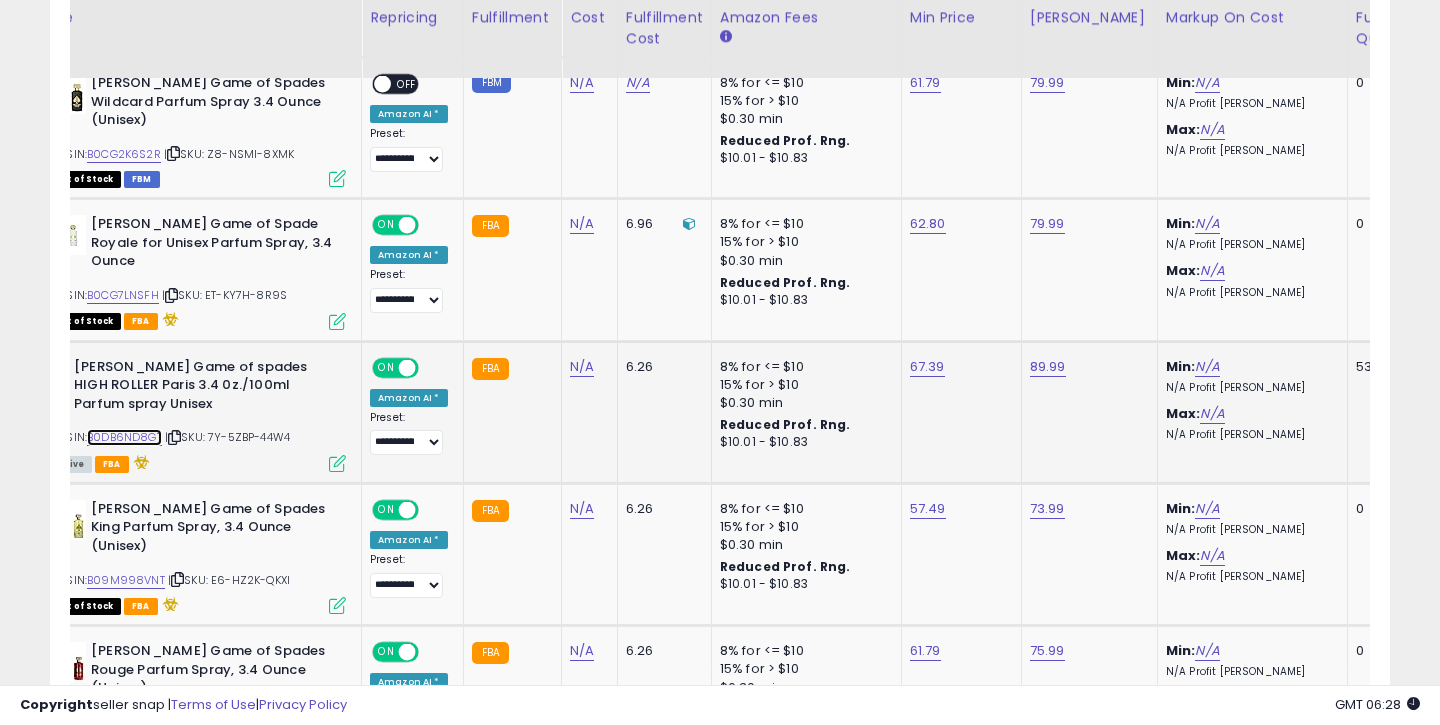 click on "B0DB6ND8GT" at bounding box center [124, 437] 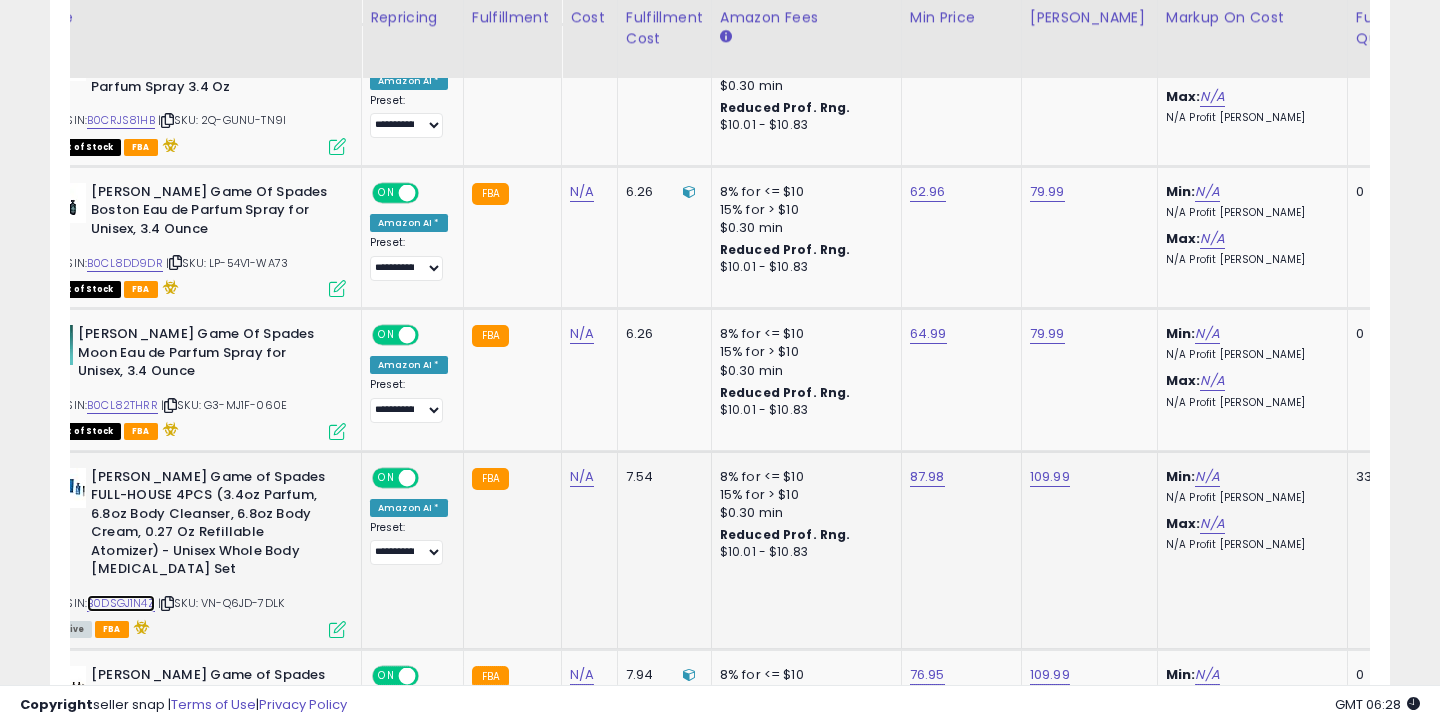 click on "B0DSGJ1N4Z" at bounding box center (121, 603) 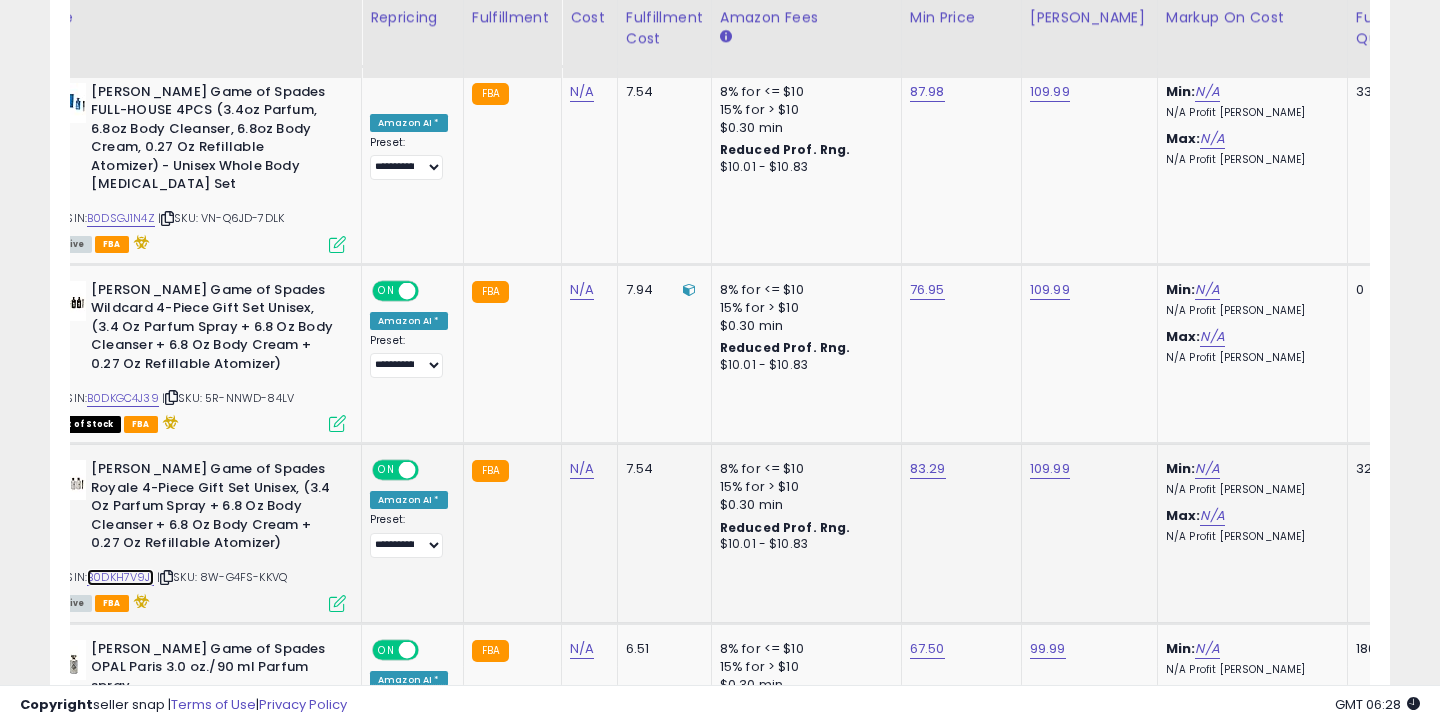 click on "B0DKH7V9J1" at bounding box center (120, 577) 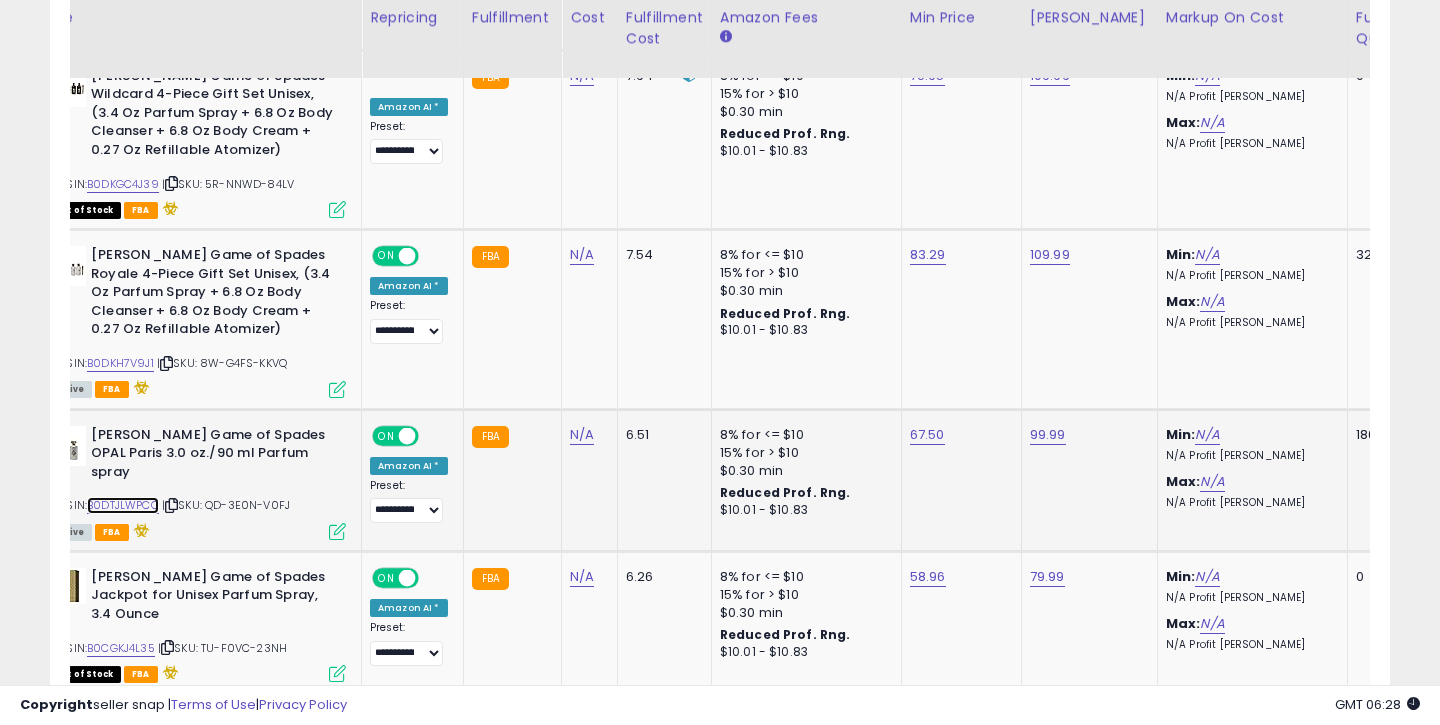 click on "B0DTJLWPCC" at bounding box center (123, 505) 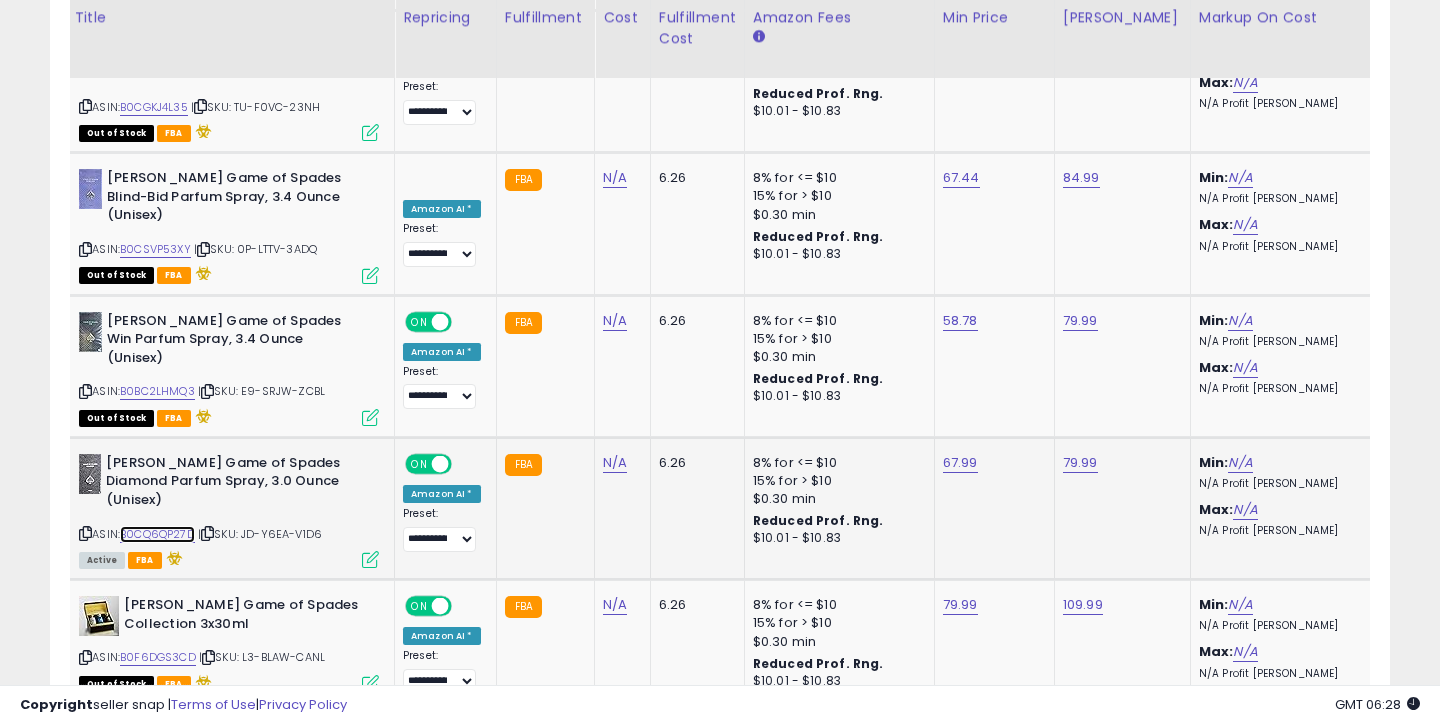 click on "B0CQ6QP27D" at bounding box center (157, 534) 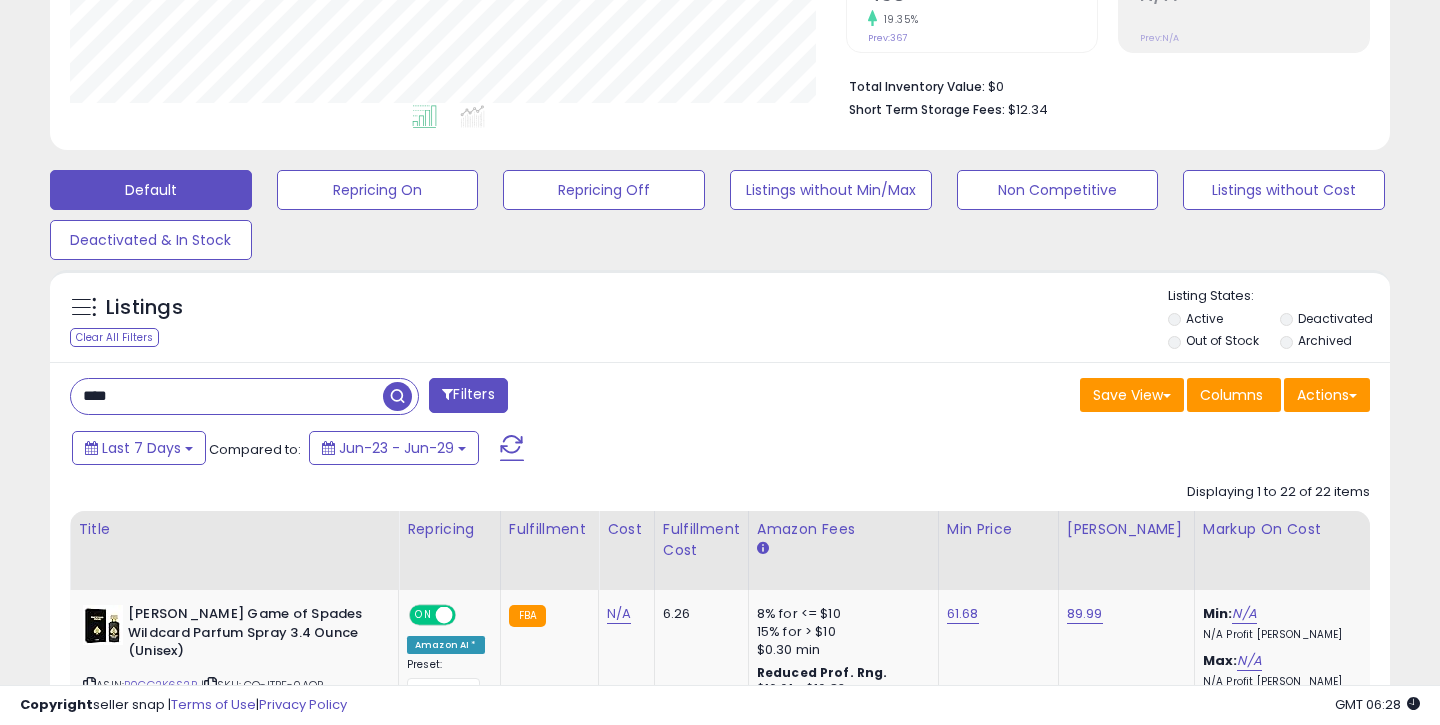 click on "****" at bounding box center [227, 396] 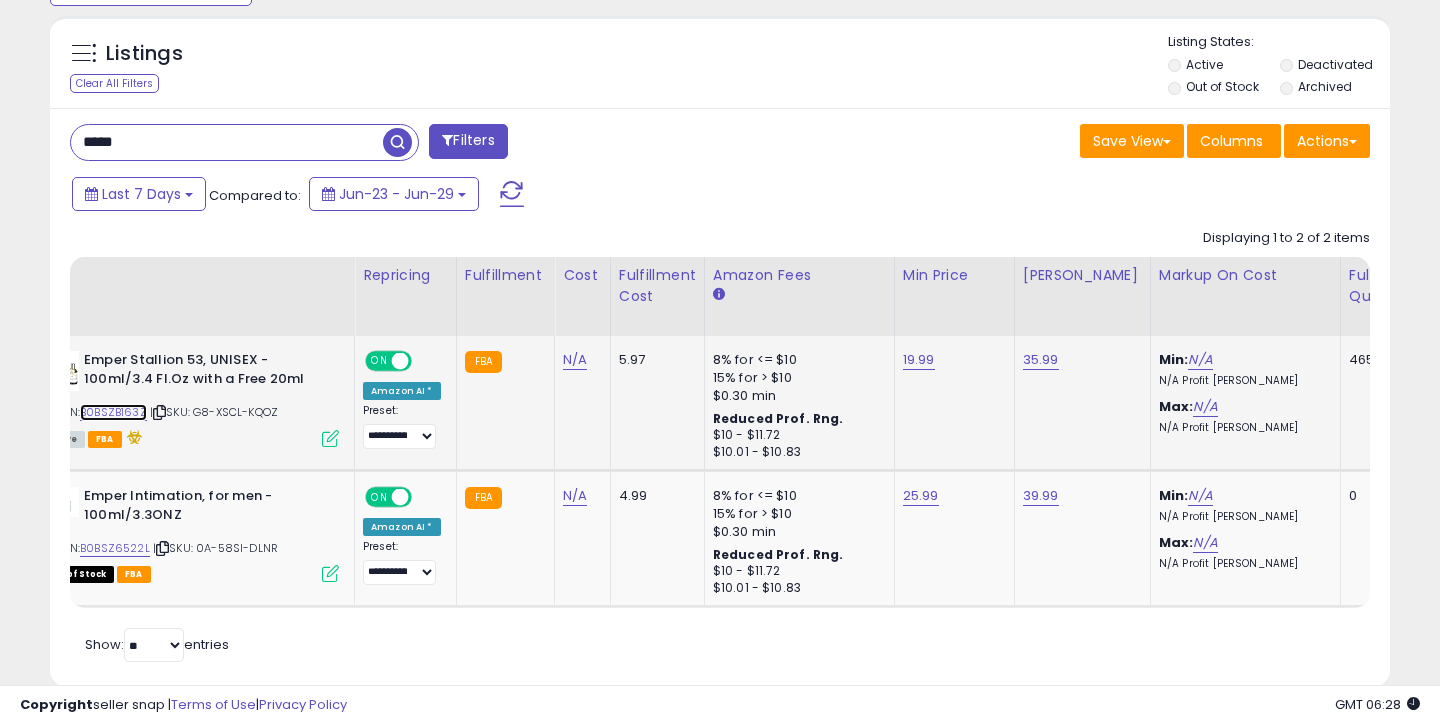click on "B0BSZB163Z" at bounding box center (113, 412) 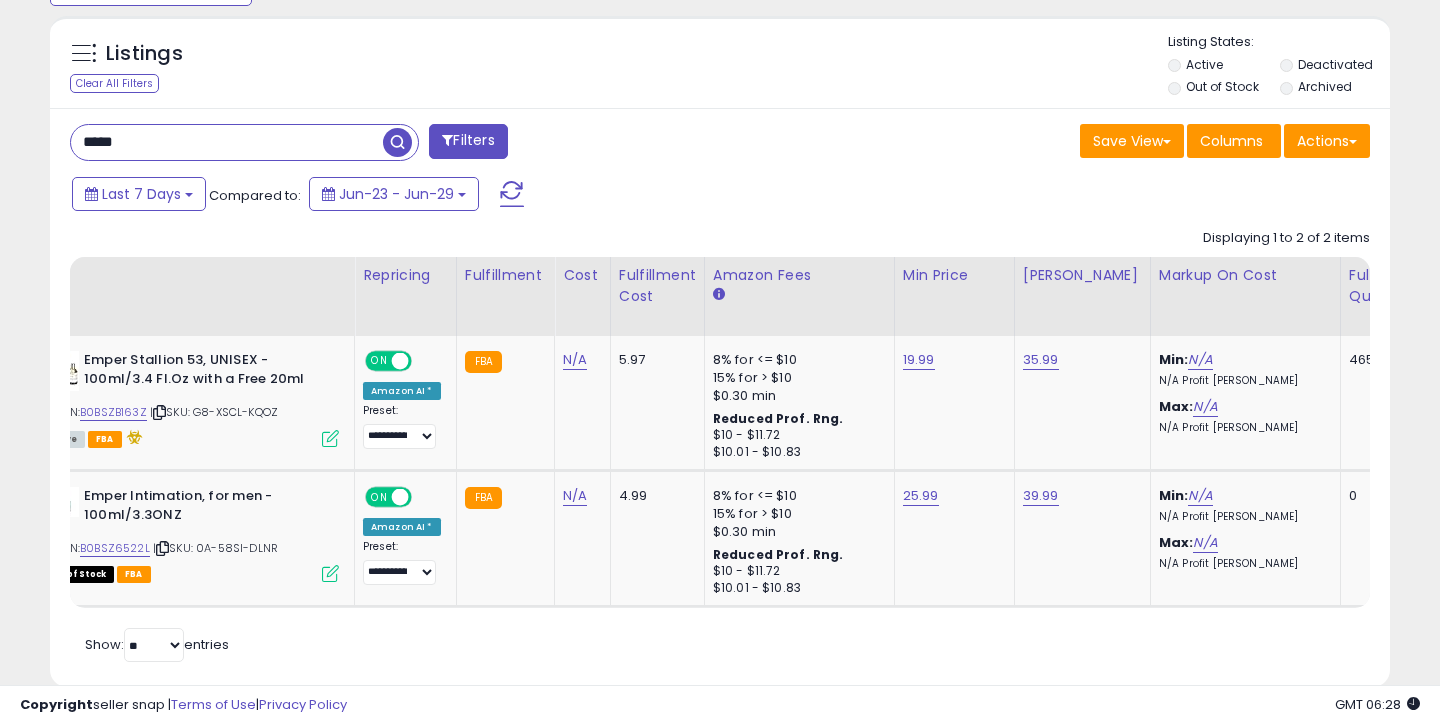 click on "*****" at bounding box center (227, 142) 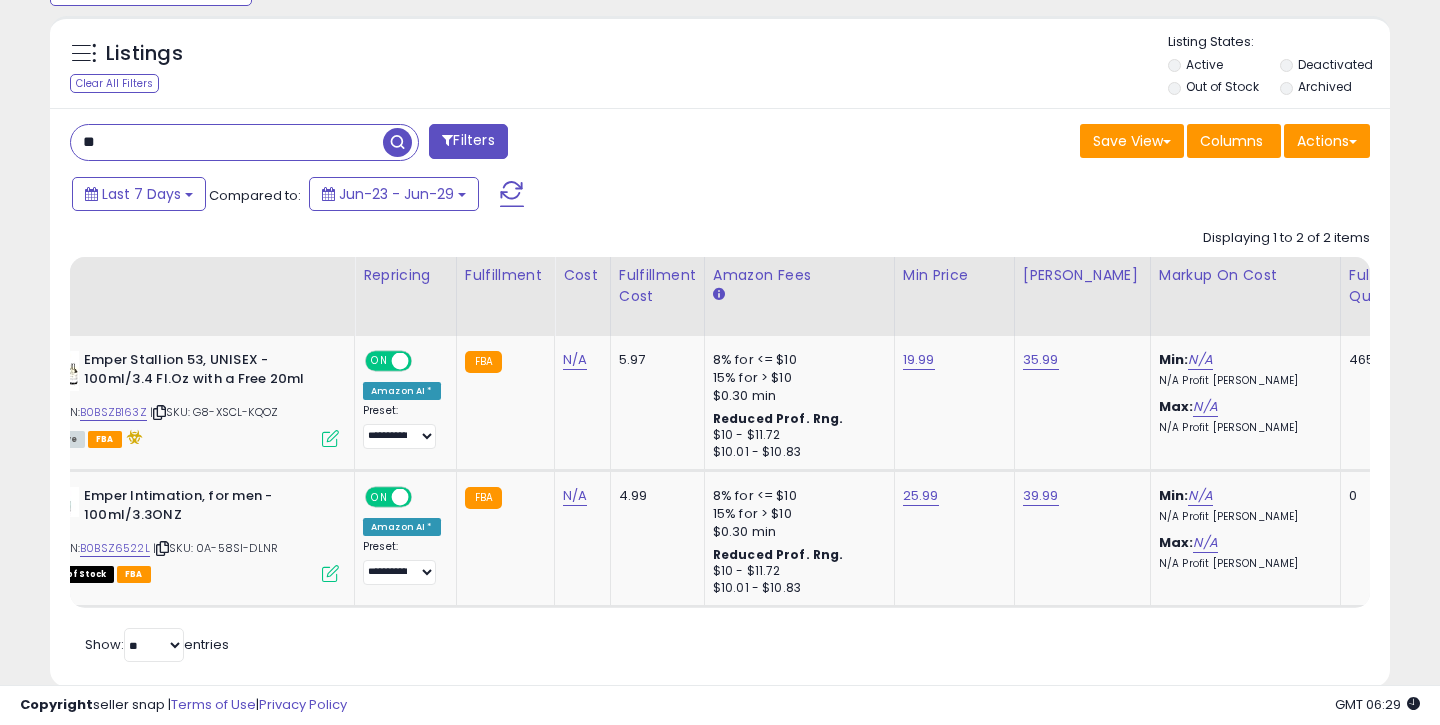 type on "*" 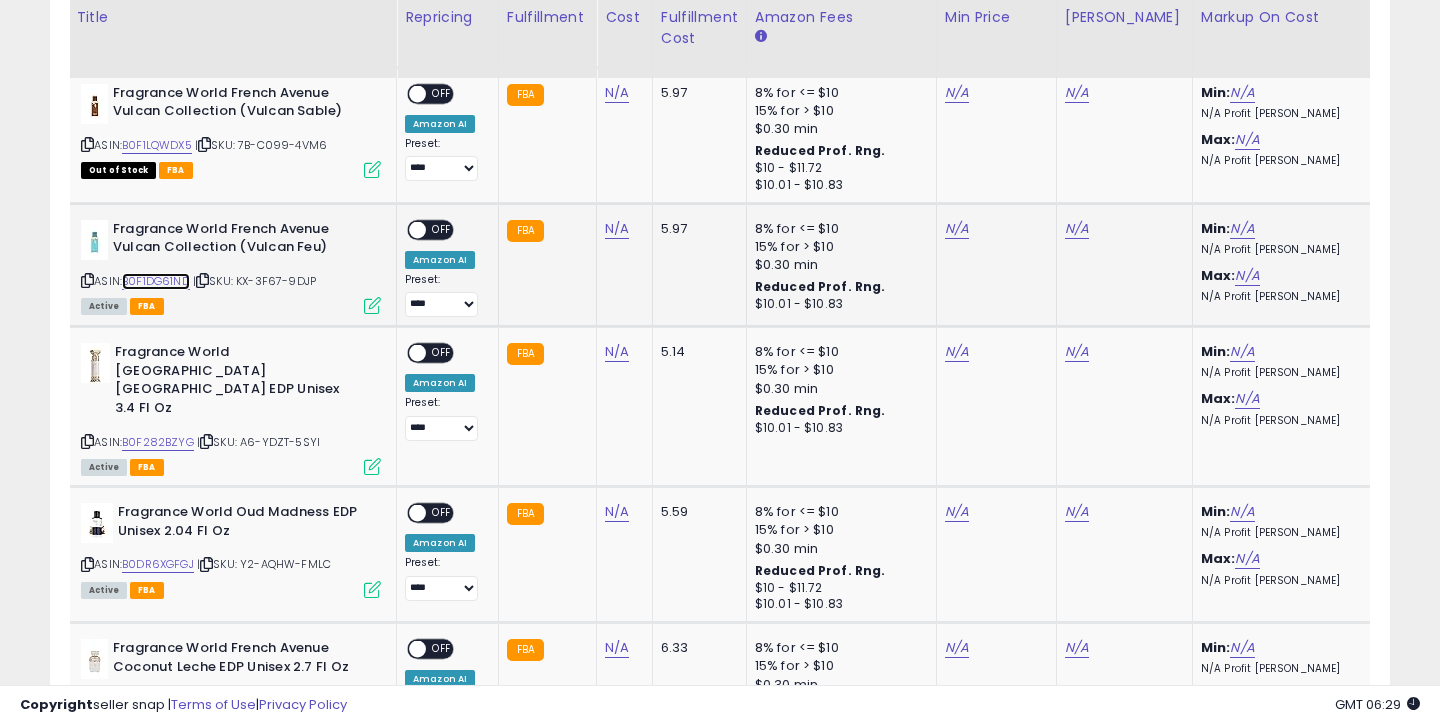 click on "B0F1DG61ND" at bounding box center (156, 281) 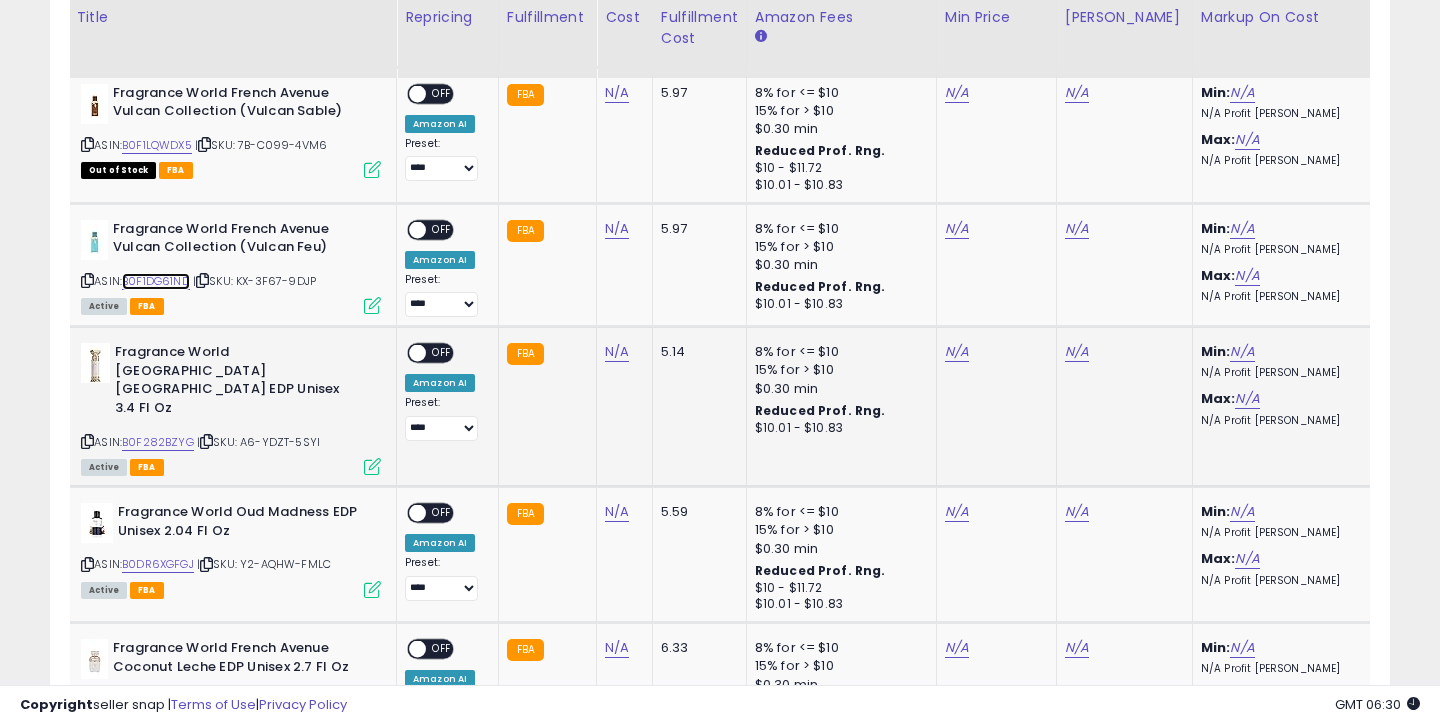 scroll, scrollTop: 2104, scrollLeft: 0, axis: vertical 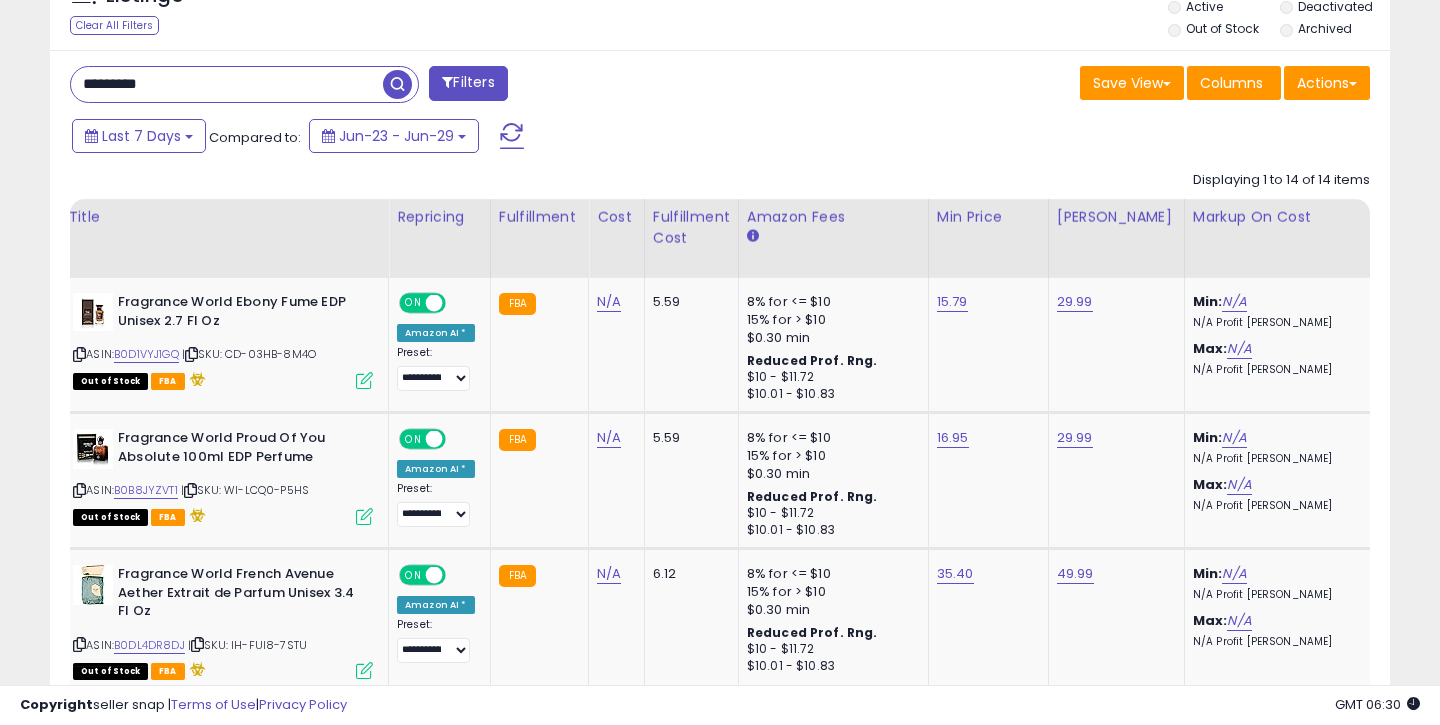click on "*********" at bounding box center [227, 84] 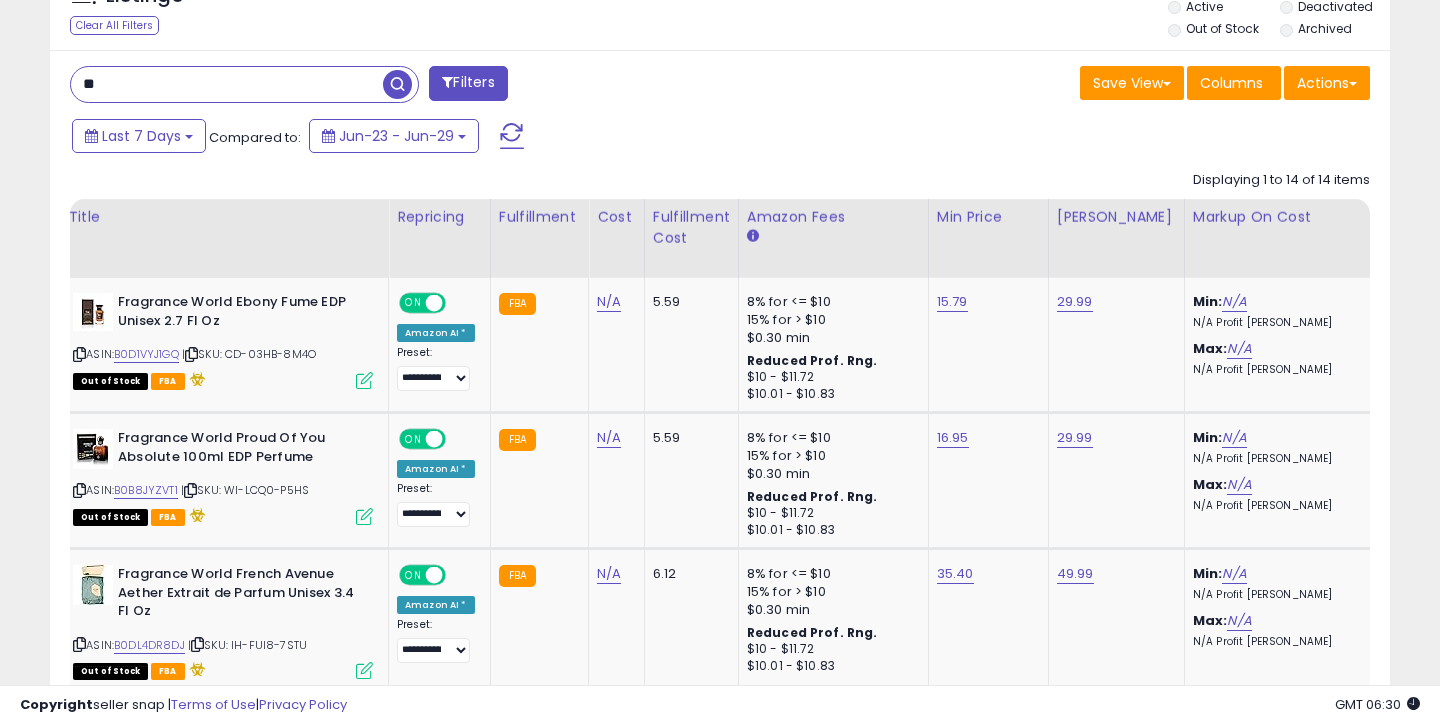 type on "*" 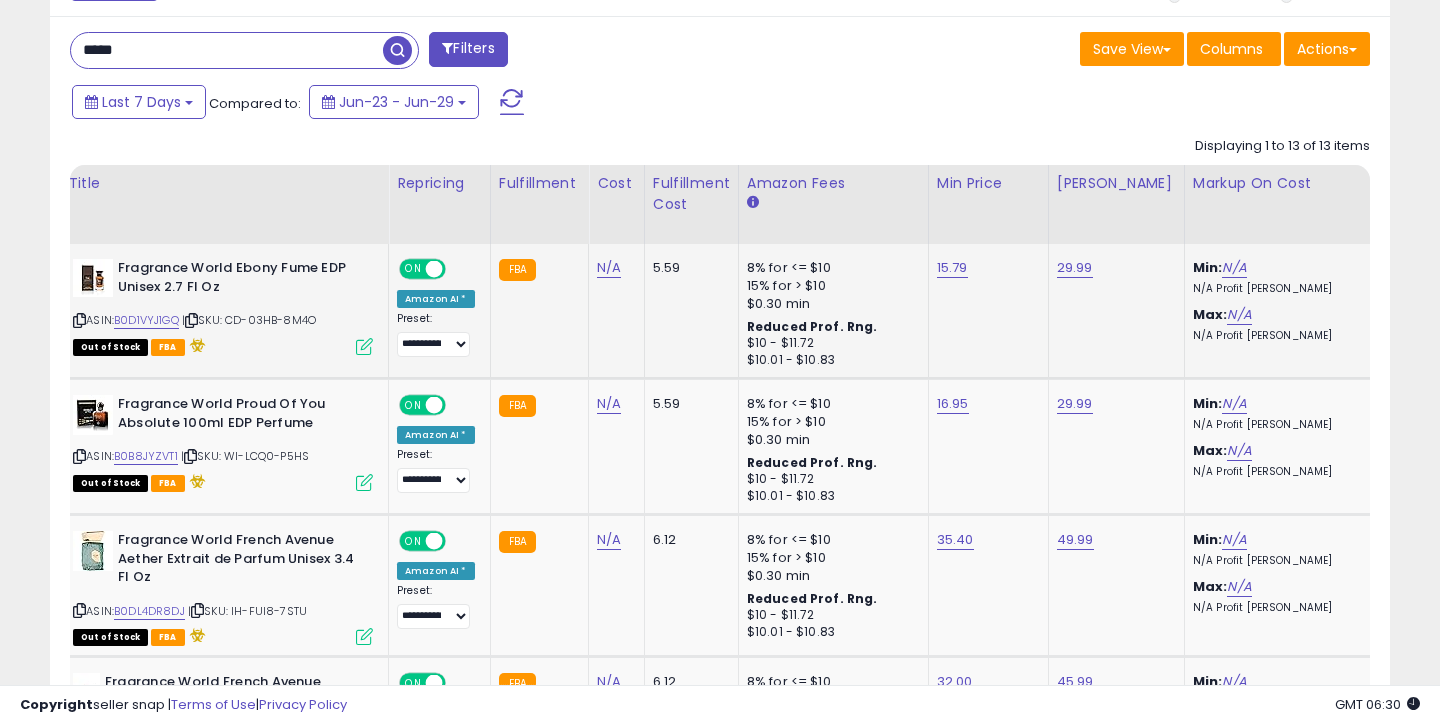 scroll, scrollTop: 823, scrollLeft: 0, axis: vertical 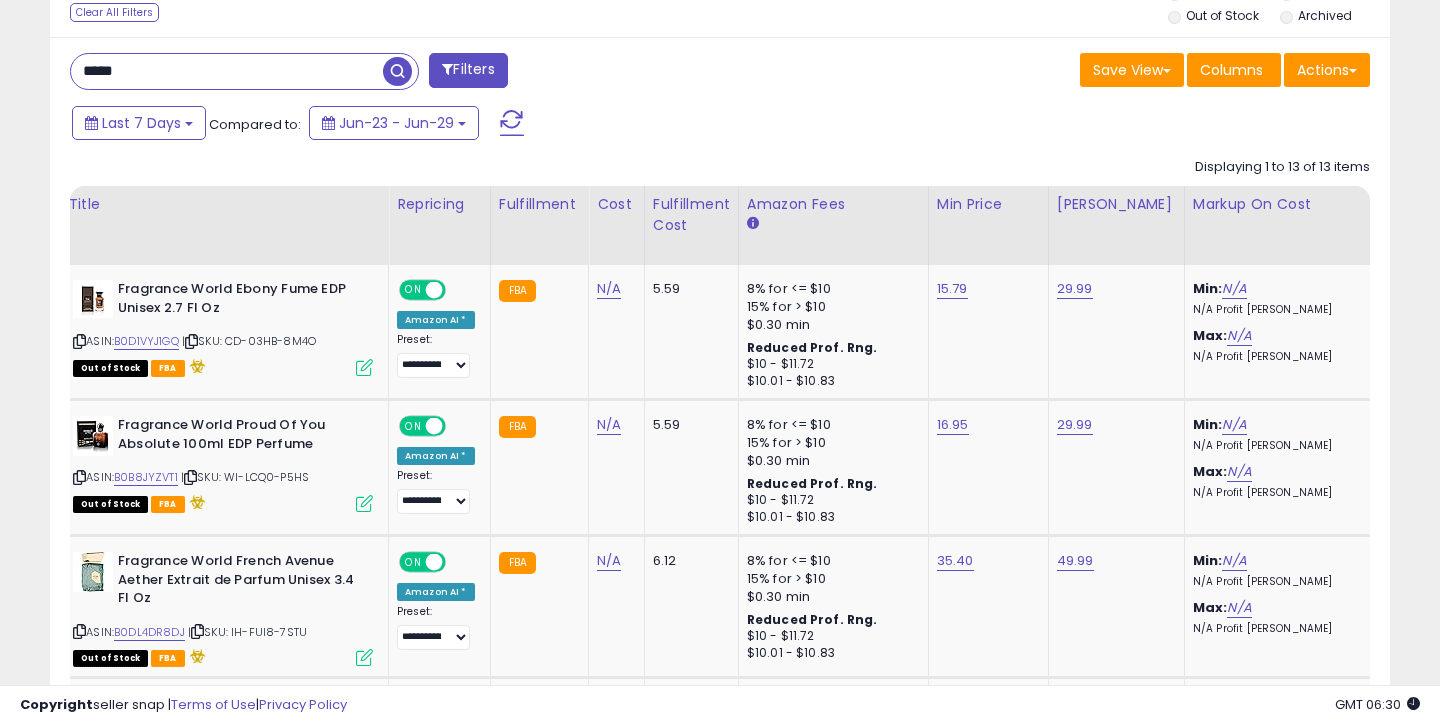 click on "*****" at bounding box center (227, 71) 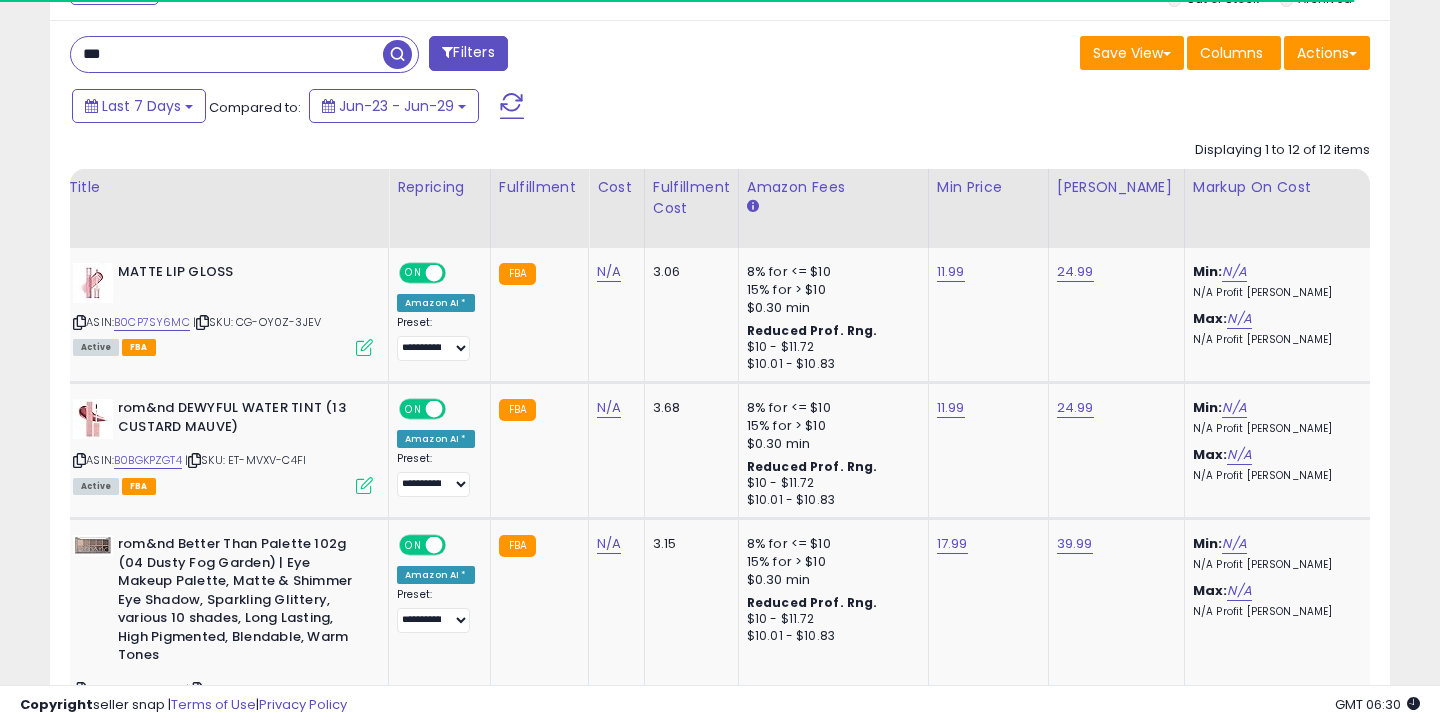scroll, scrollTop: 803, scrollLeft: 0, axis: vertical 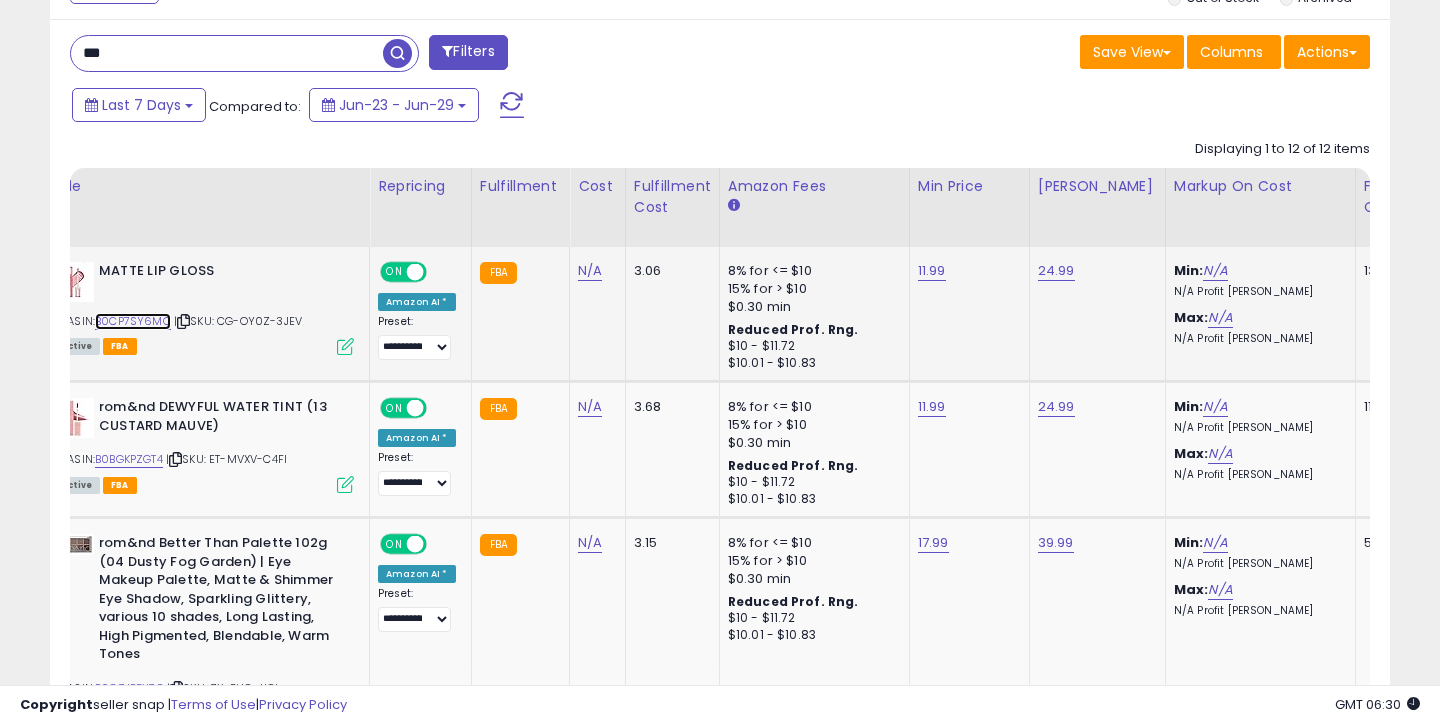 click on "B0CP7SY6MC" at bounding box center (133, 321) 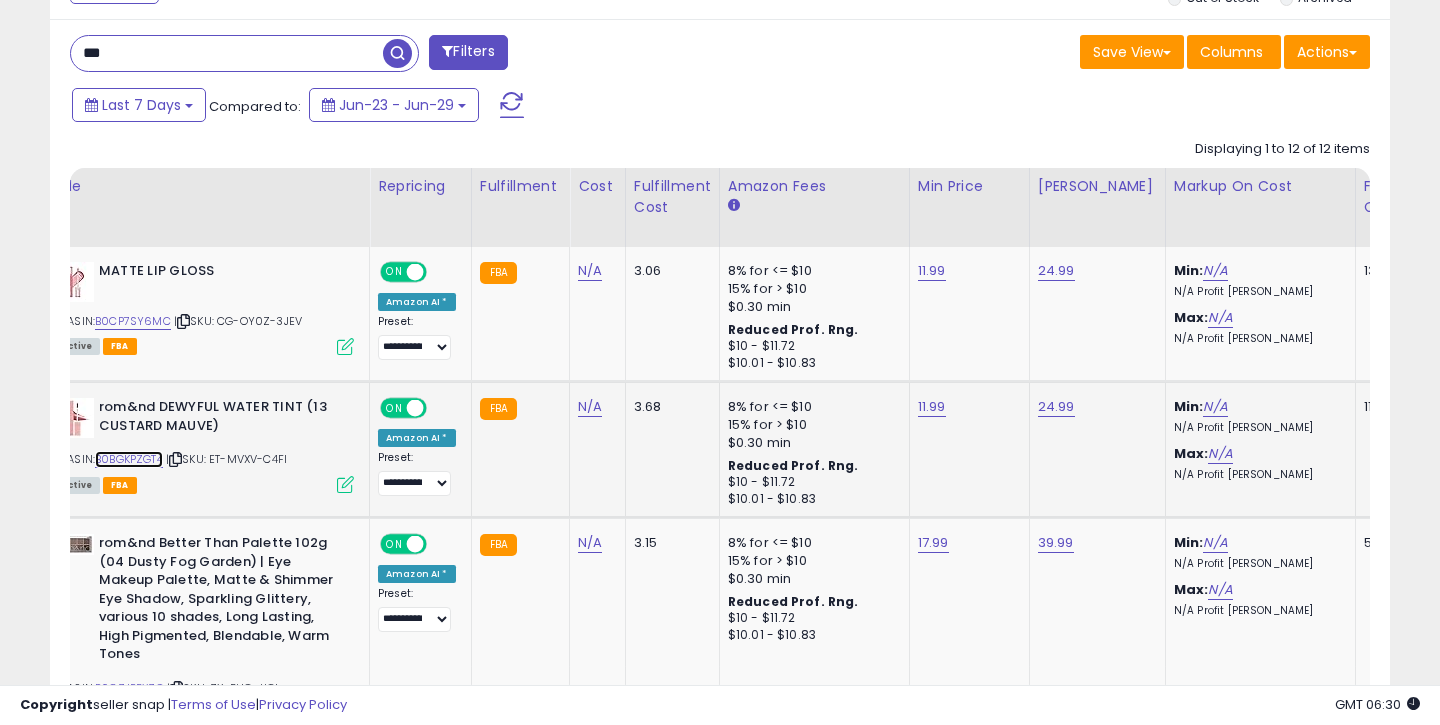 click on "B0BGKPZGT4" at bounding box center [129, 459] 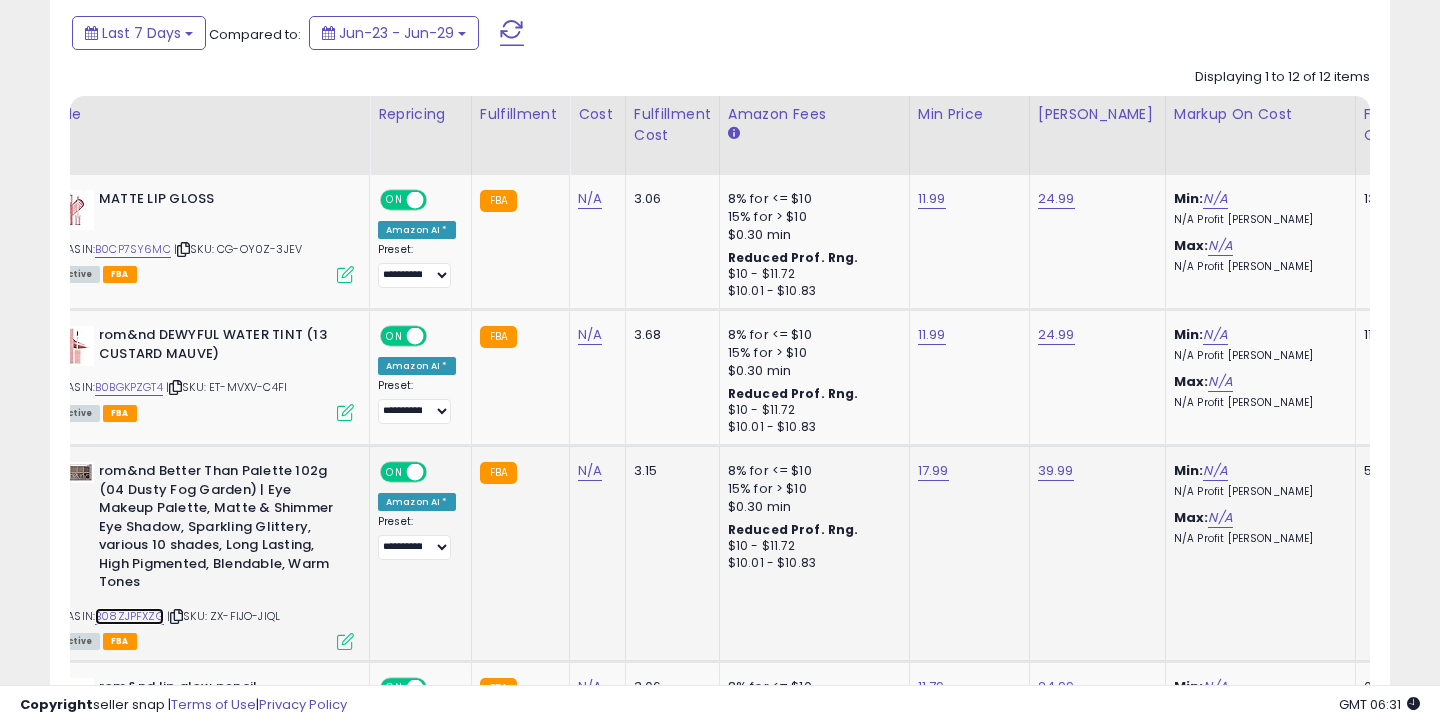 click on "B08ZJPFXZG" at bounding box center [129, 616] 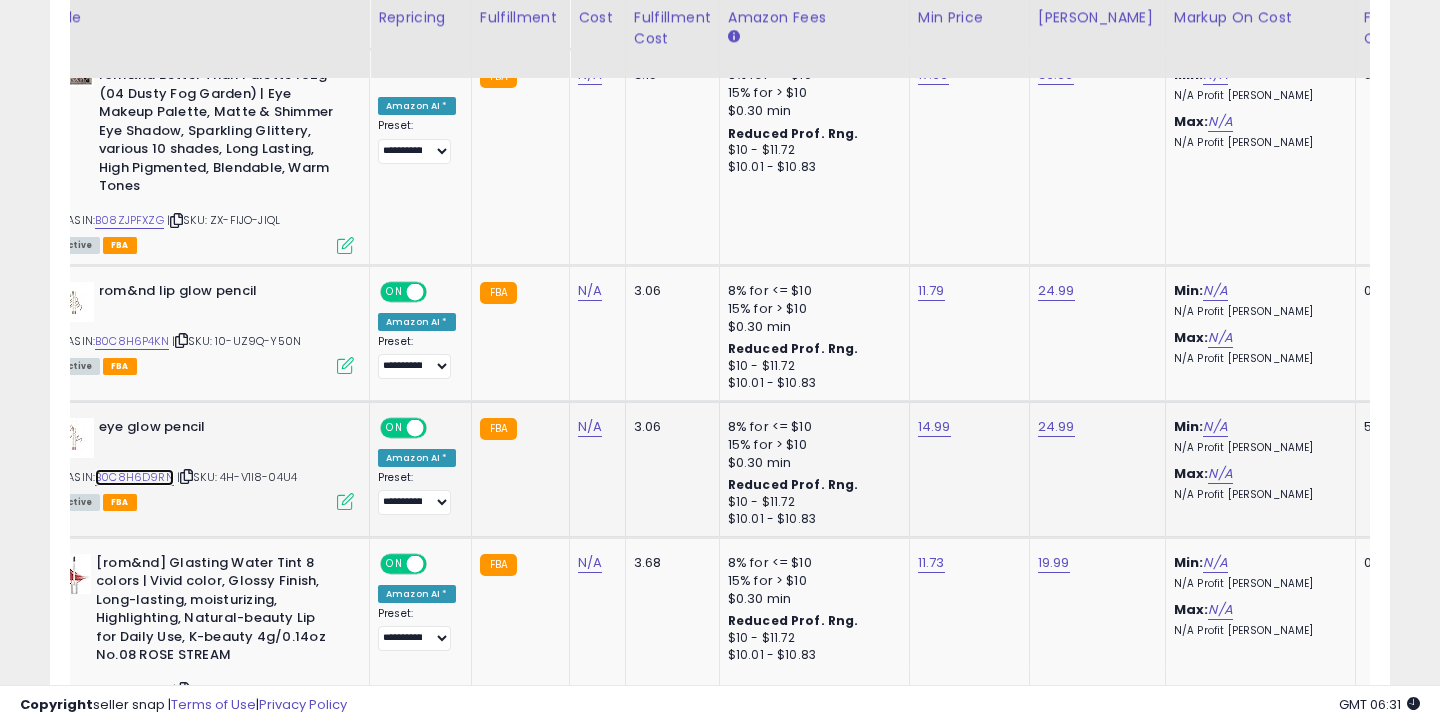 click on "B0C8H6D9RN" at bounding box center (134, 477) 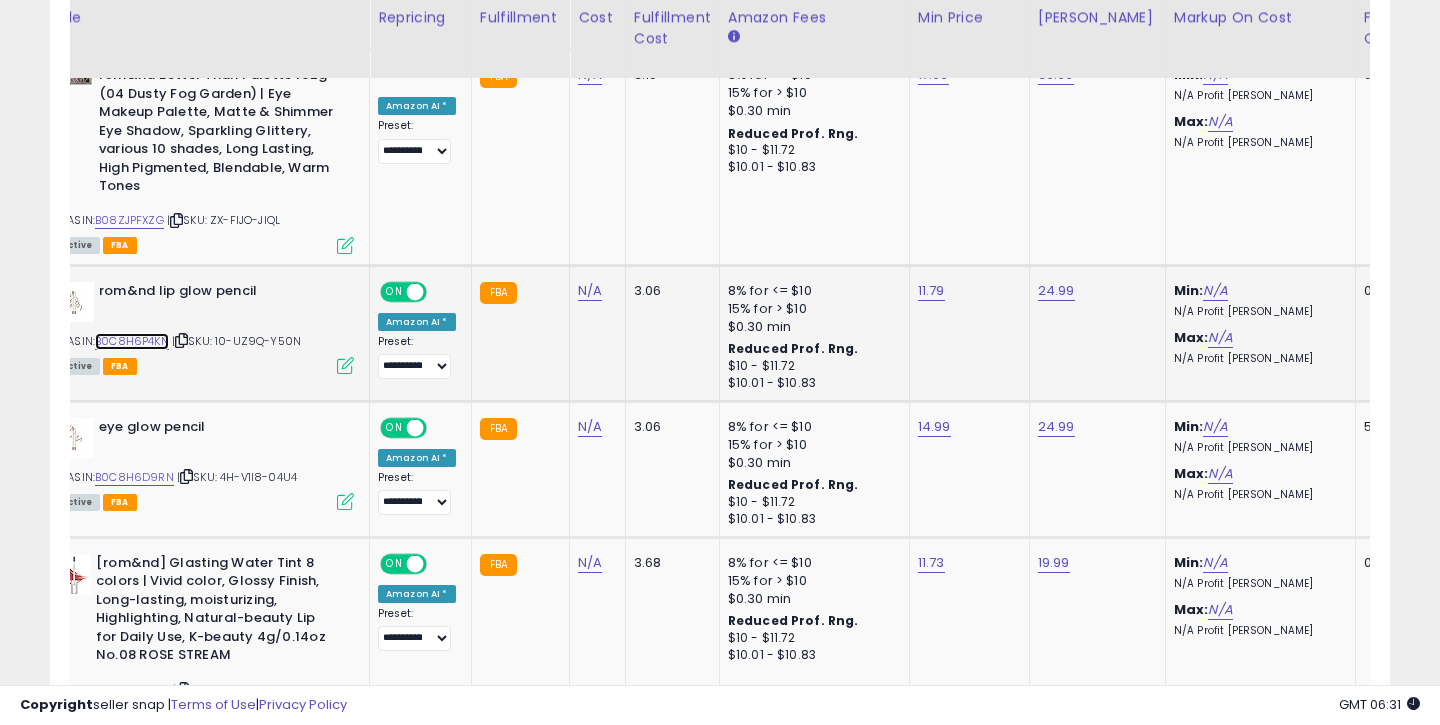 click on "B0C8H6P4KN" at bounding box center (132, 341) 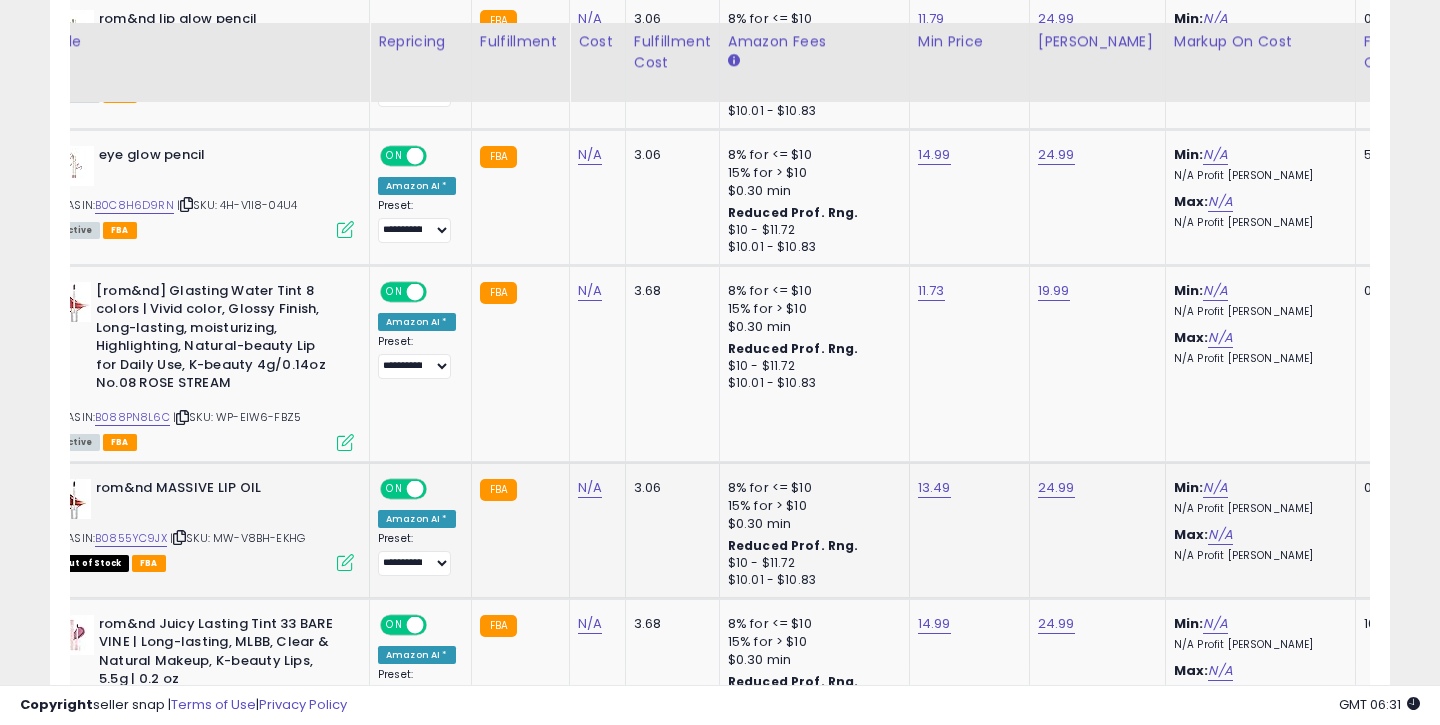 scroll, scrollTop: 1567, scrollLeft: 0, axis: vertical 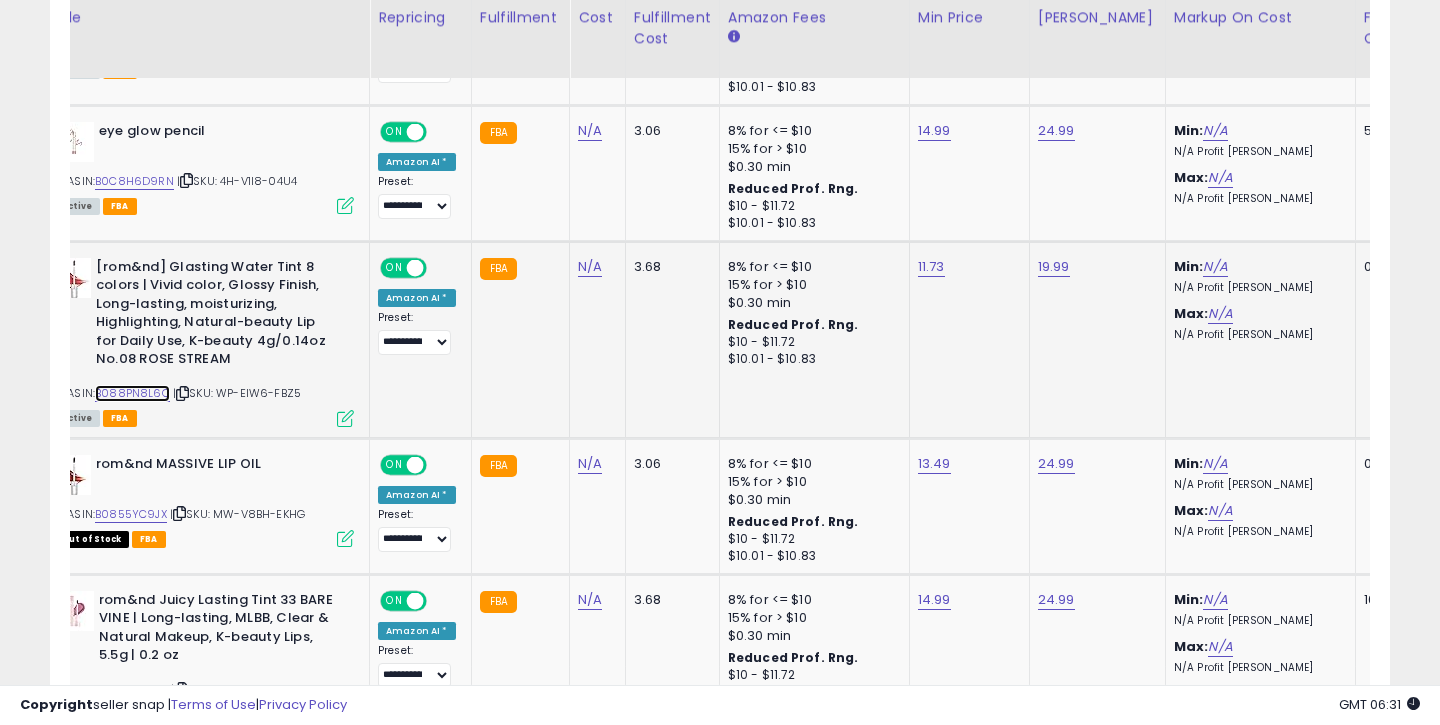 click on "B088PN8L6C" at bounding box center [132, 393] 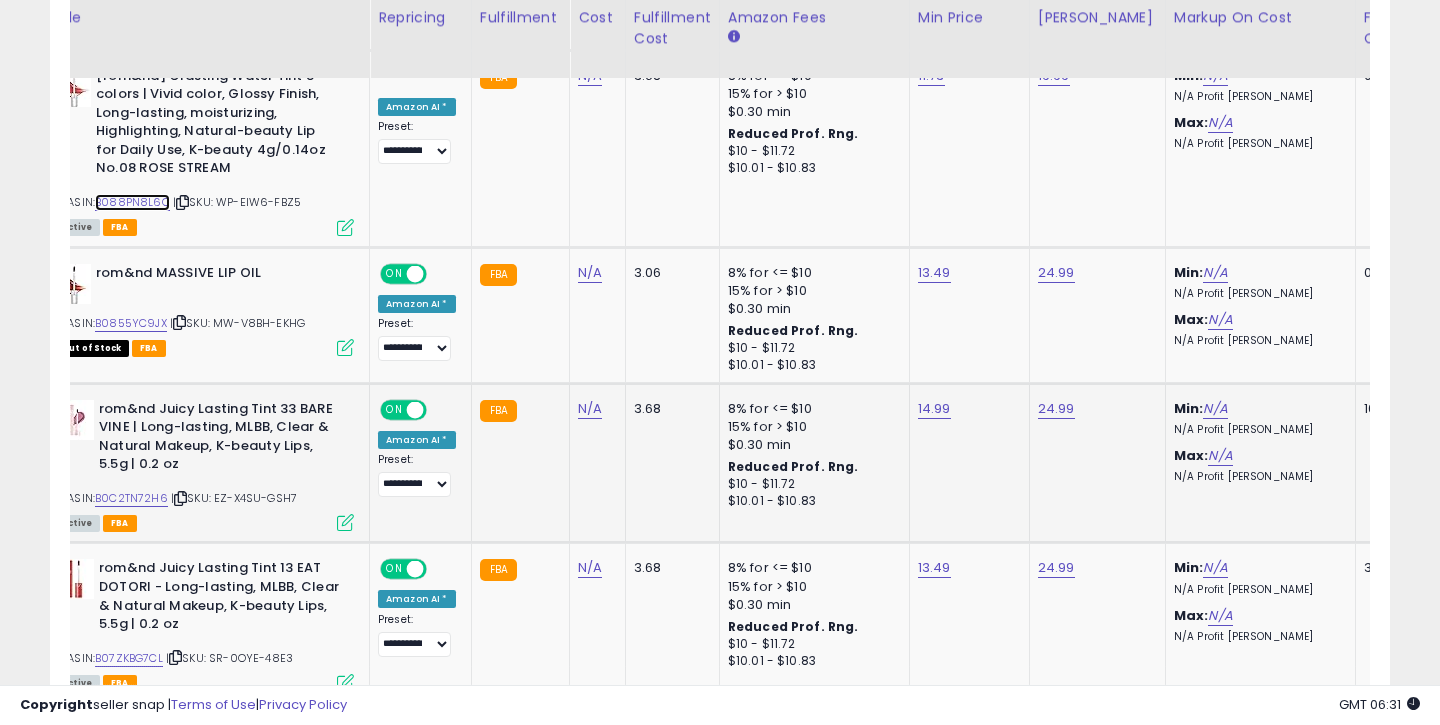 scroll, scrollTop: 1768, scrollLeft: 0, axis: vertical 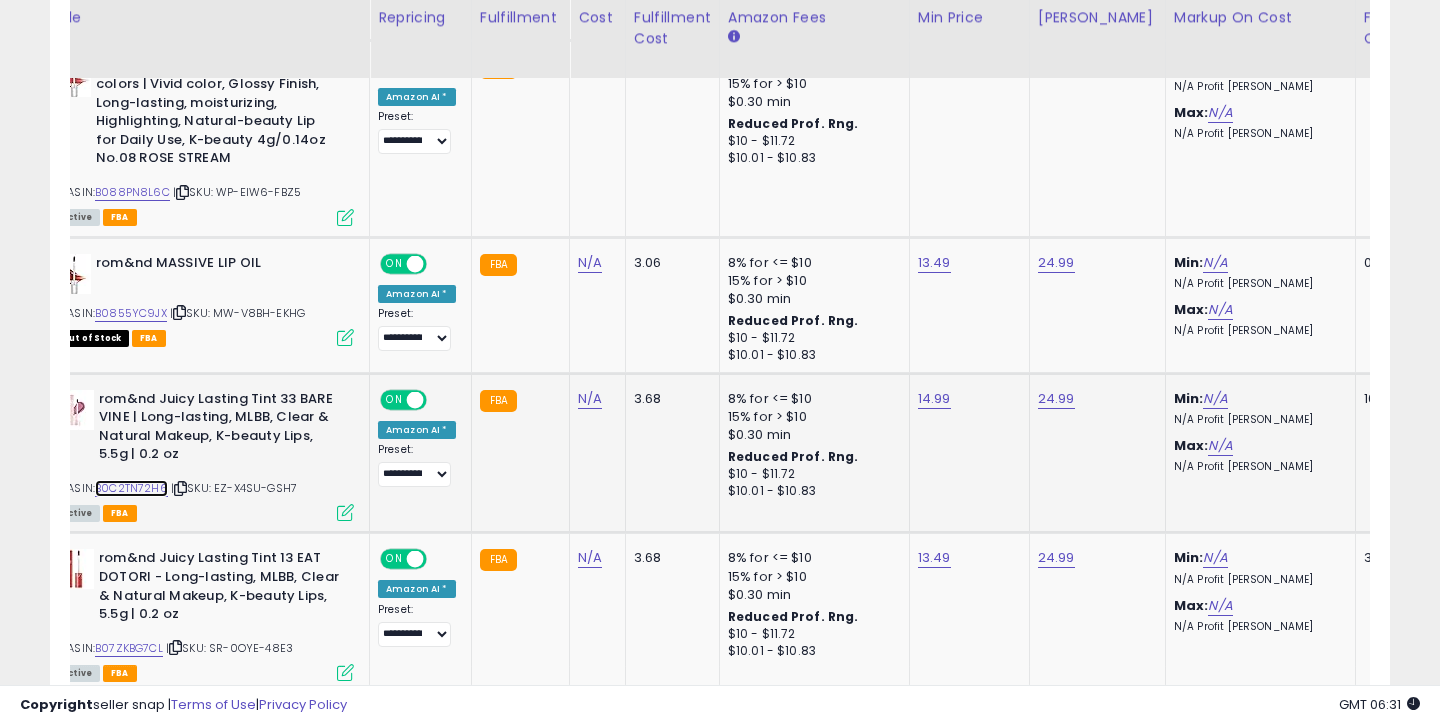 click on "B0C2TN72H6" at bounding box center [131, 488] 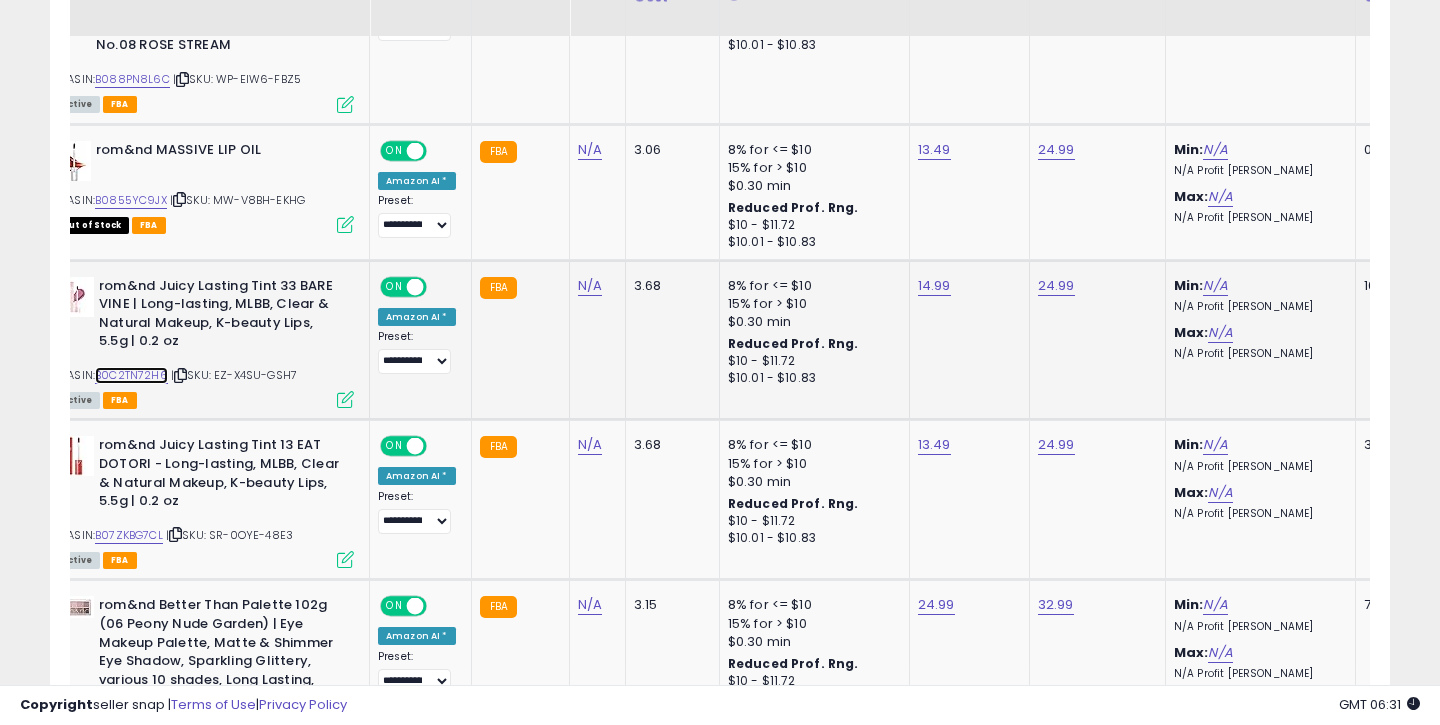 scroll, scrollTop: 1929, scrollLeft: 0, axis: vertical 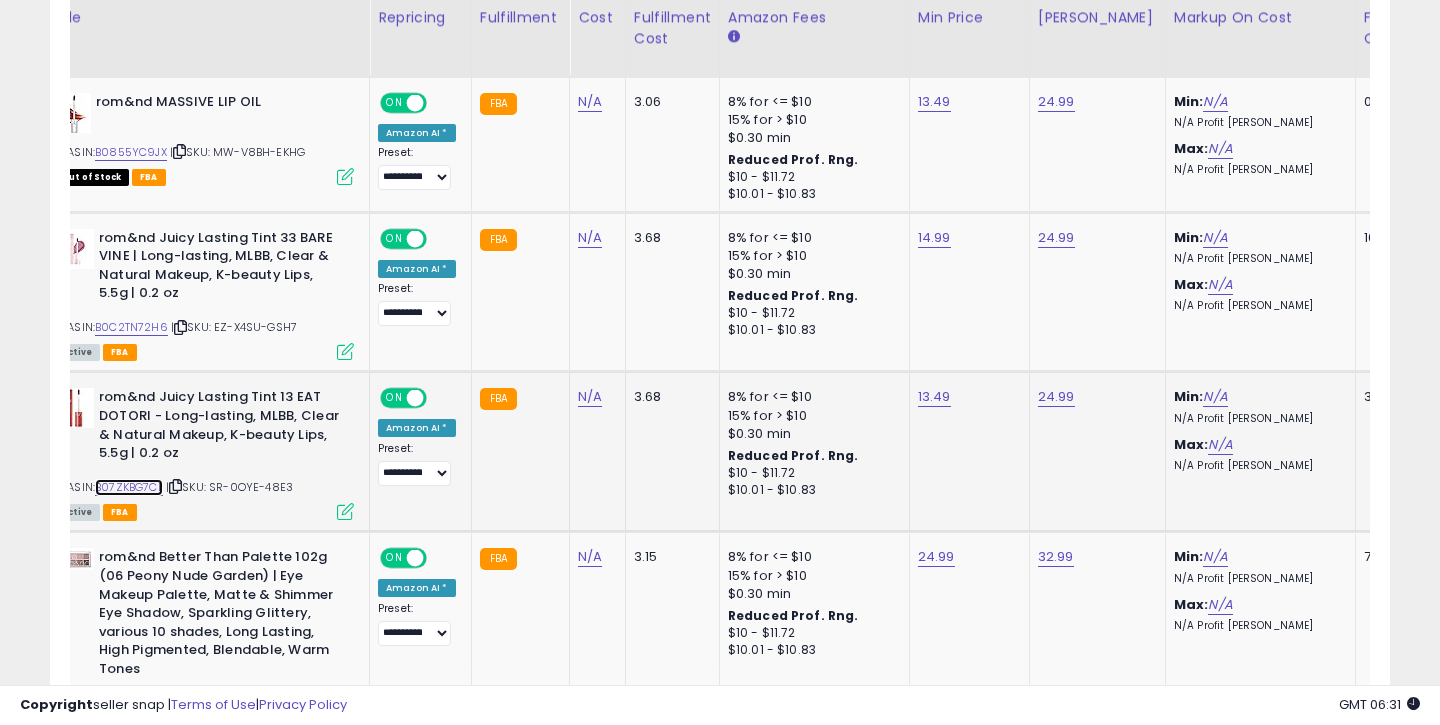 click on "B07ZKBG7CL" at bounding box center [129, 487] 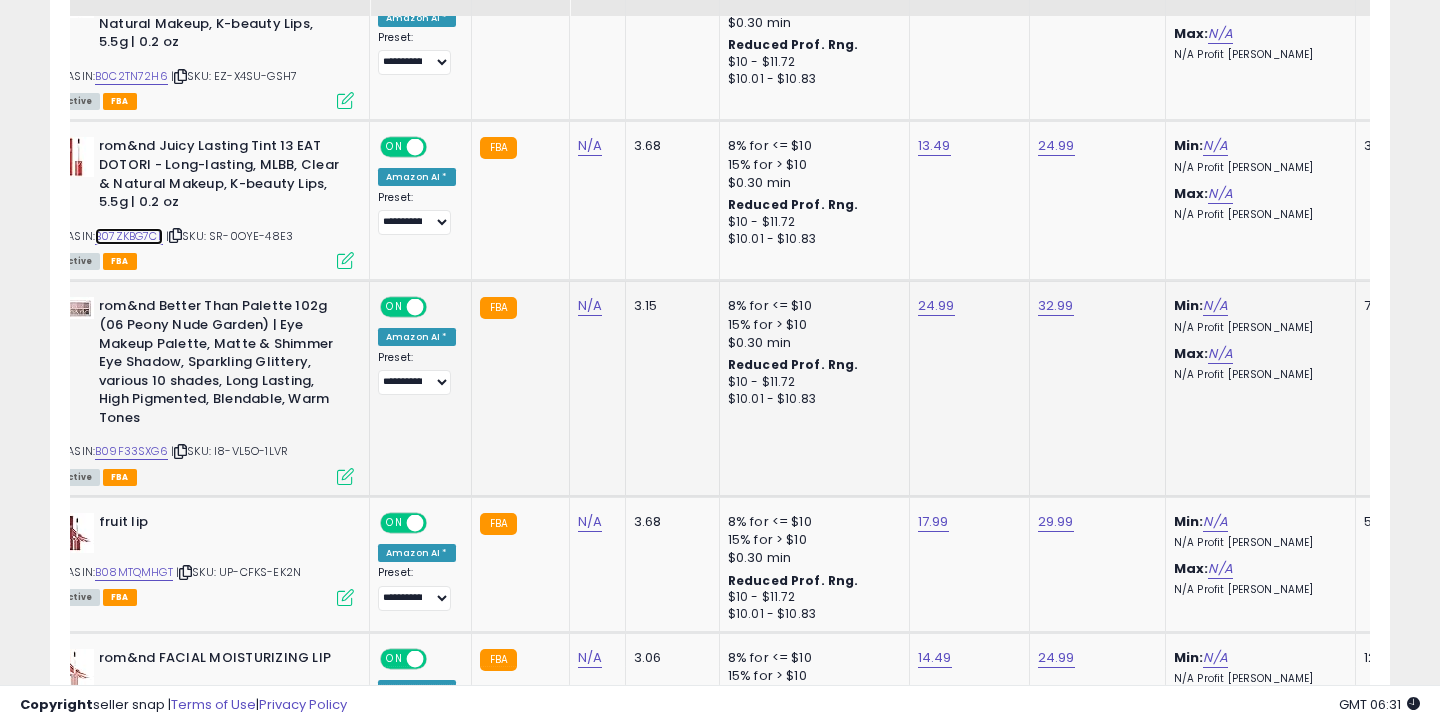 scroll, scrollTop: 2270, scrollLeft: 0, axis: vertical 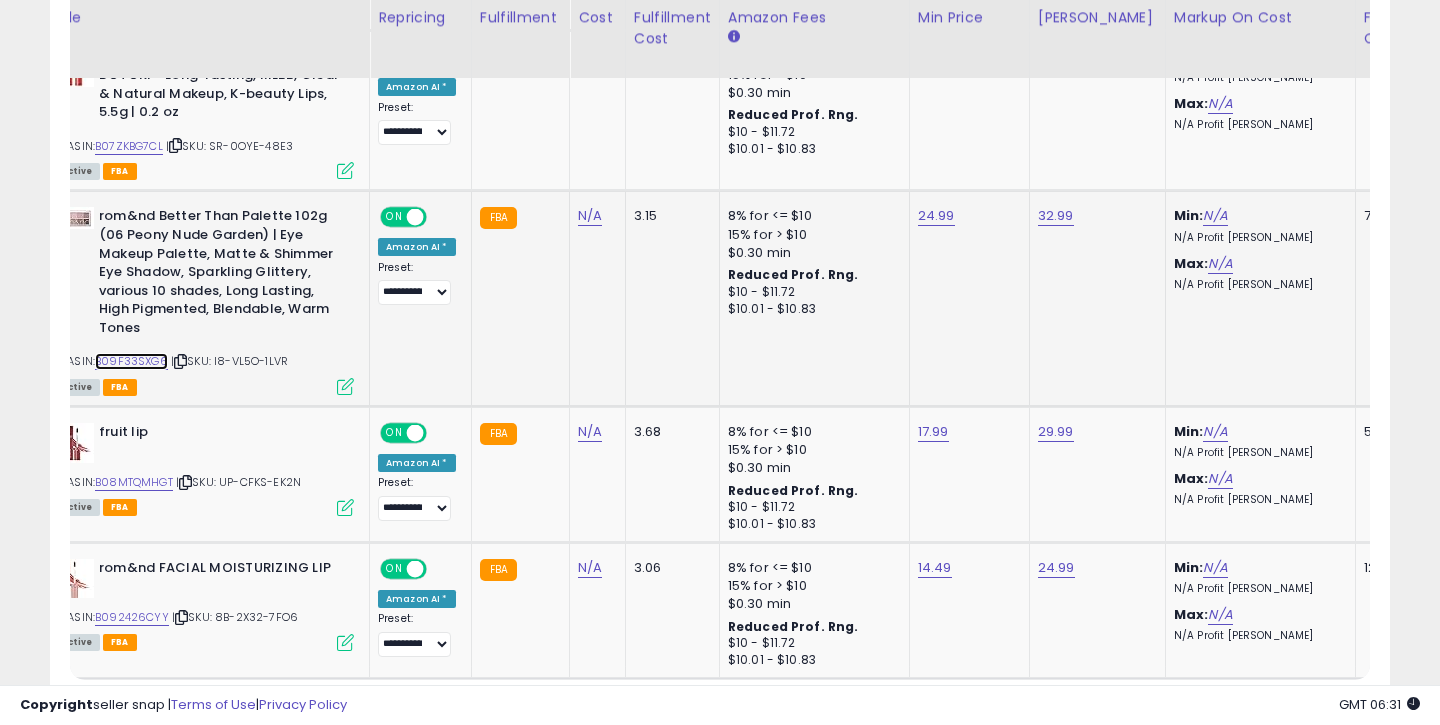 click on "B09F33SXG6" at bounding box center [131, 361] 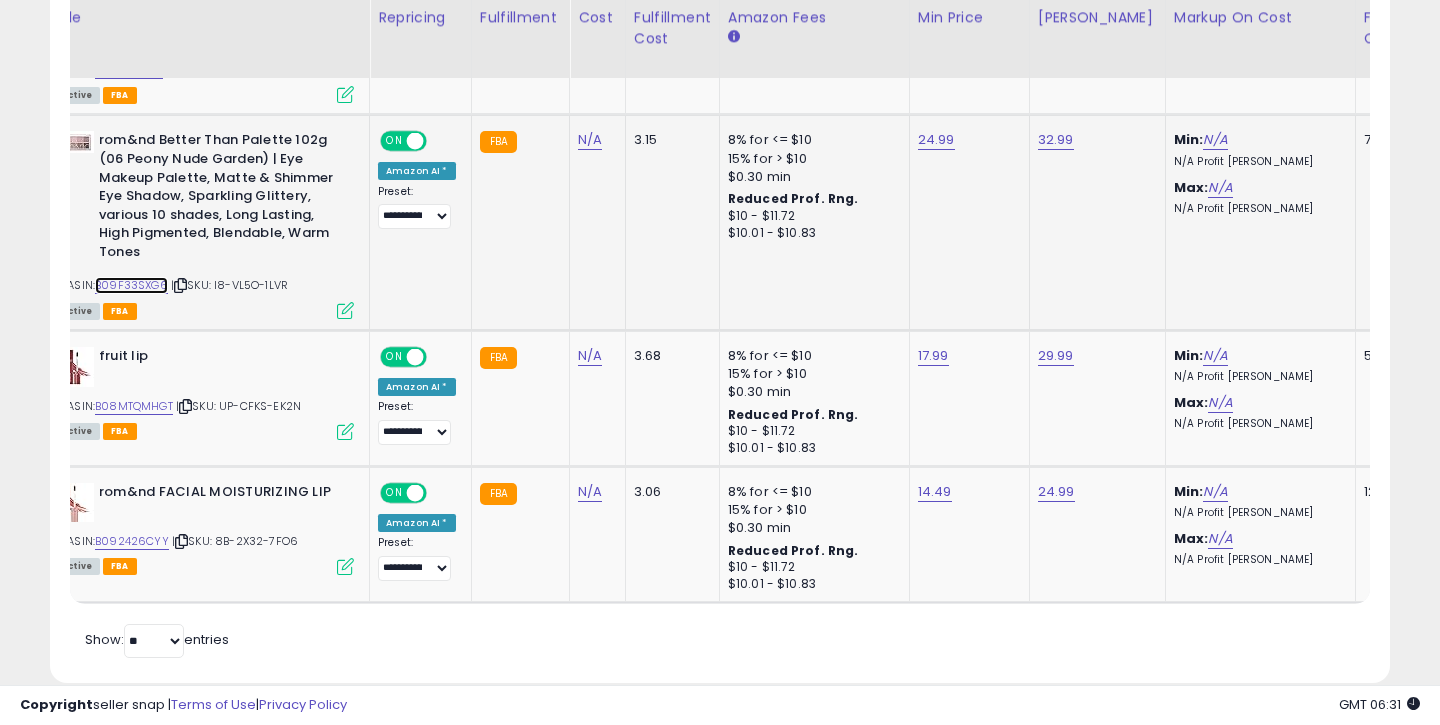 scroll, scrollTop: 2380, scrollLeft: 0, axis: vertical 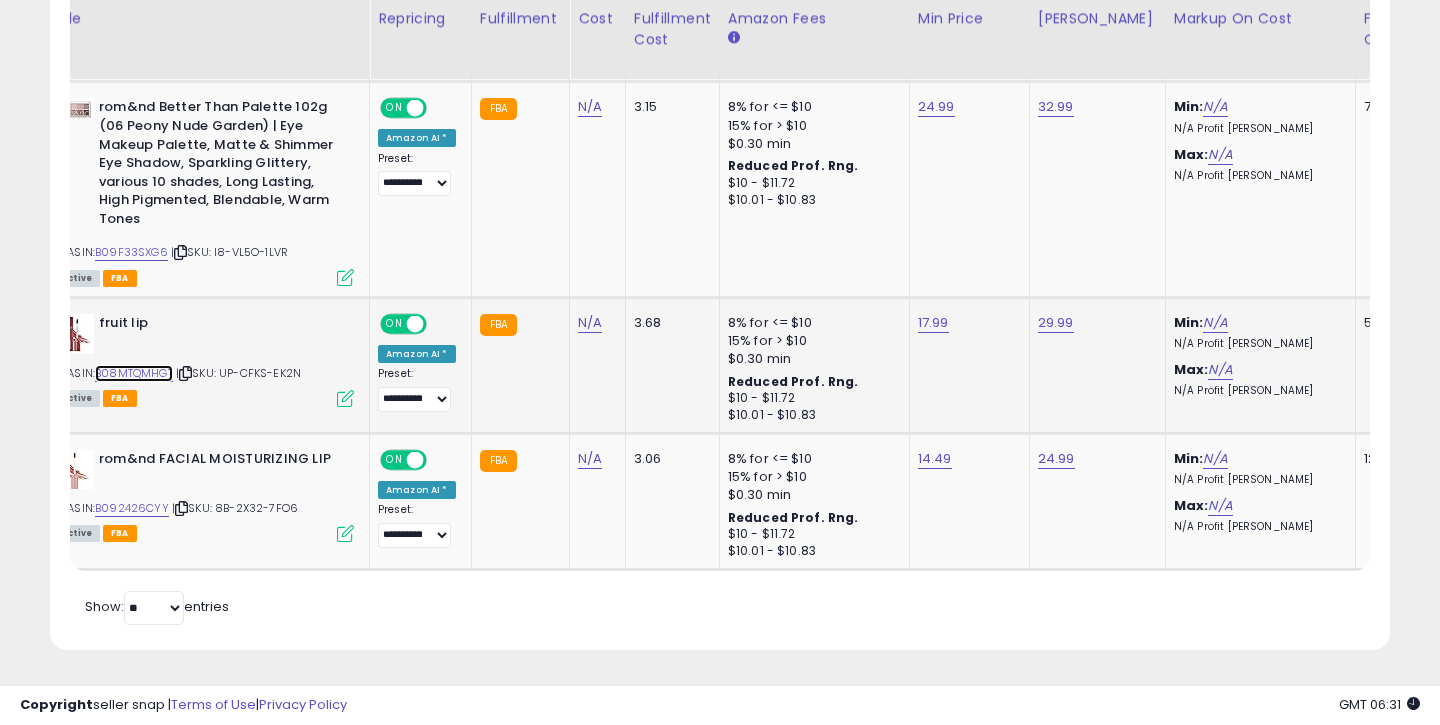 click on "B08MTQMHGT" at bounding box center (134, 373) 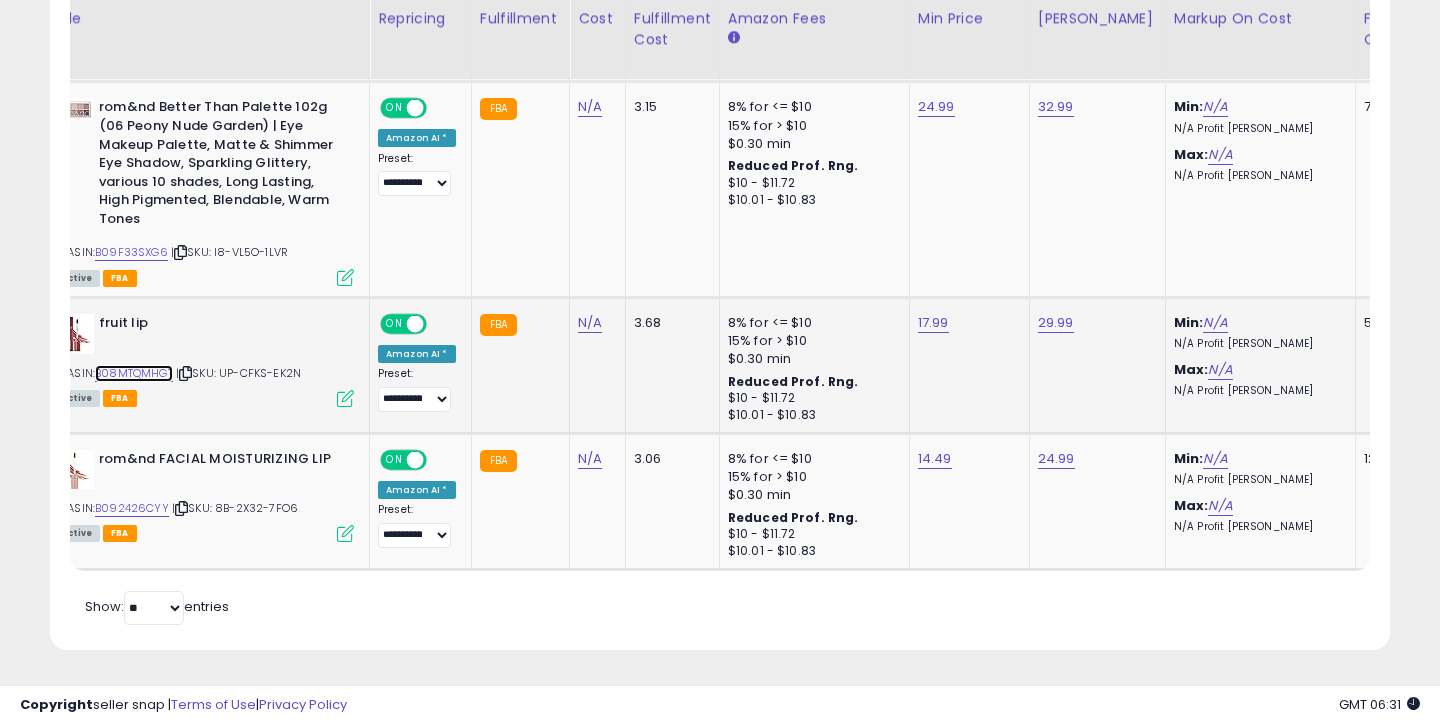 click on "B08MTQMHGT" at bounding box center [134, 373] 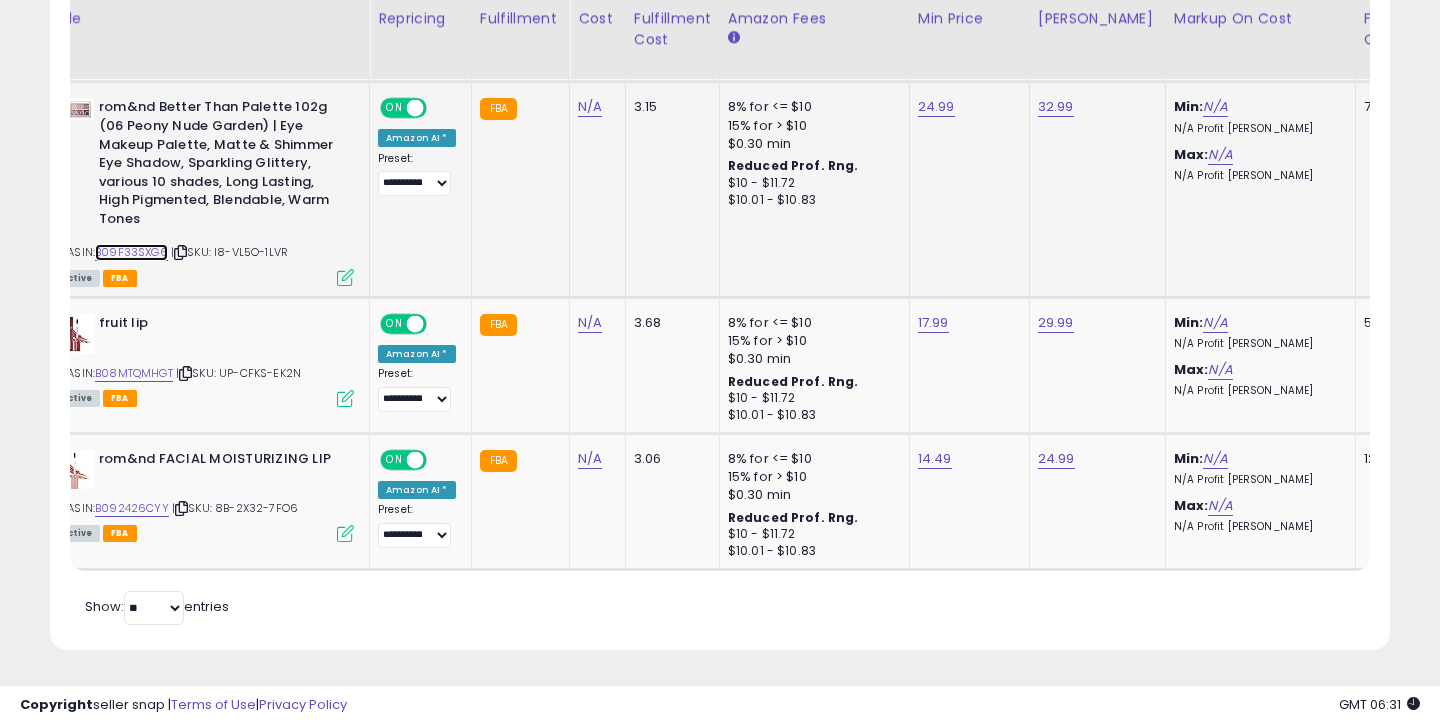 click on "B09F33SXG6" at bounding box center [131, 252] 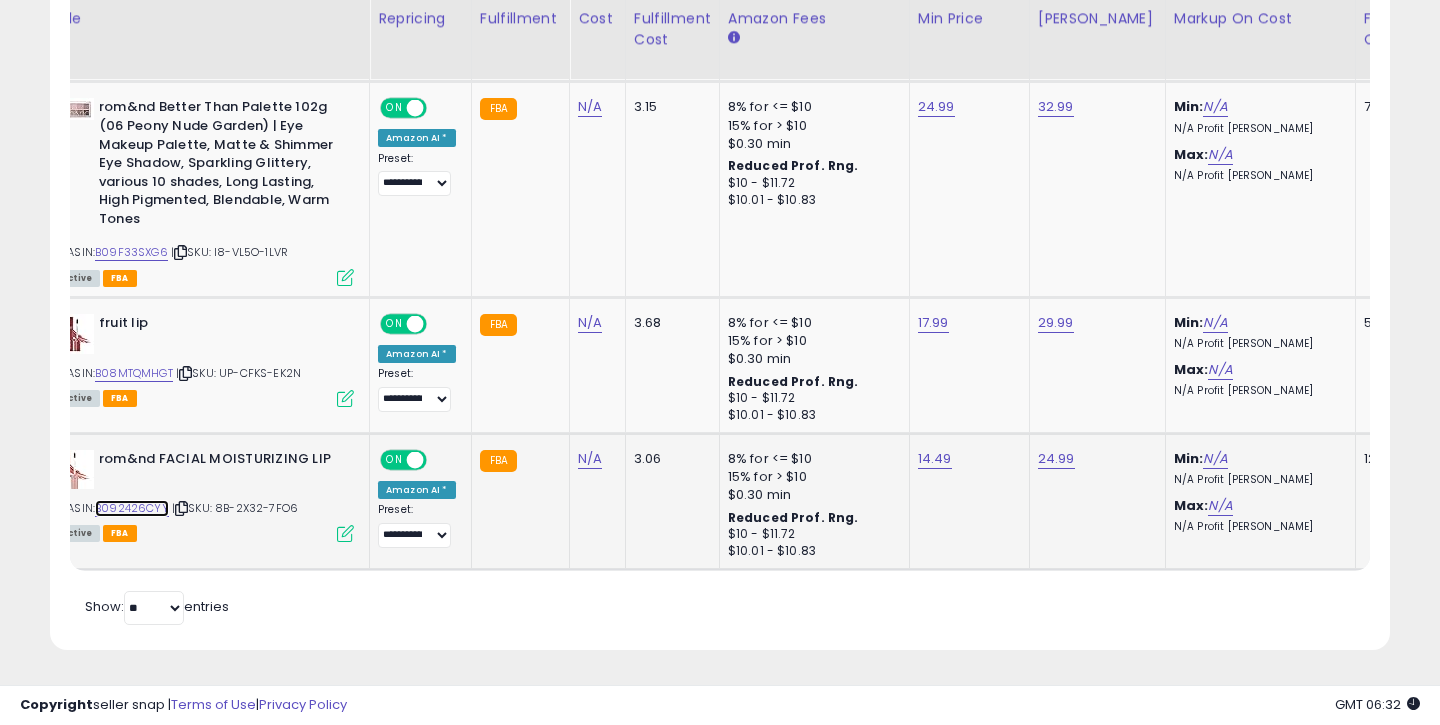 click on "B092426CYY" at bounding box center (132, 508) 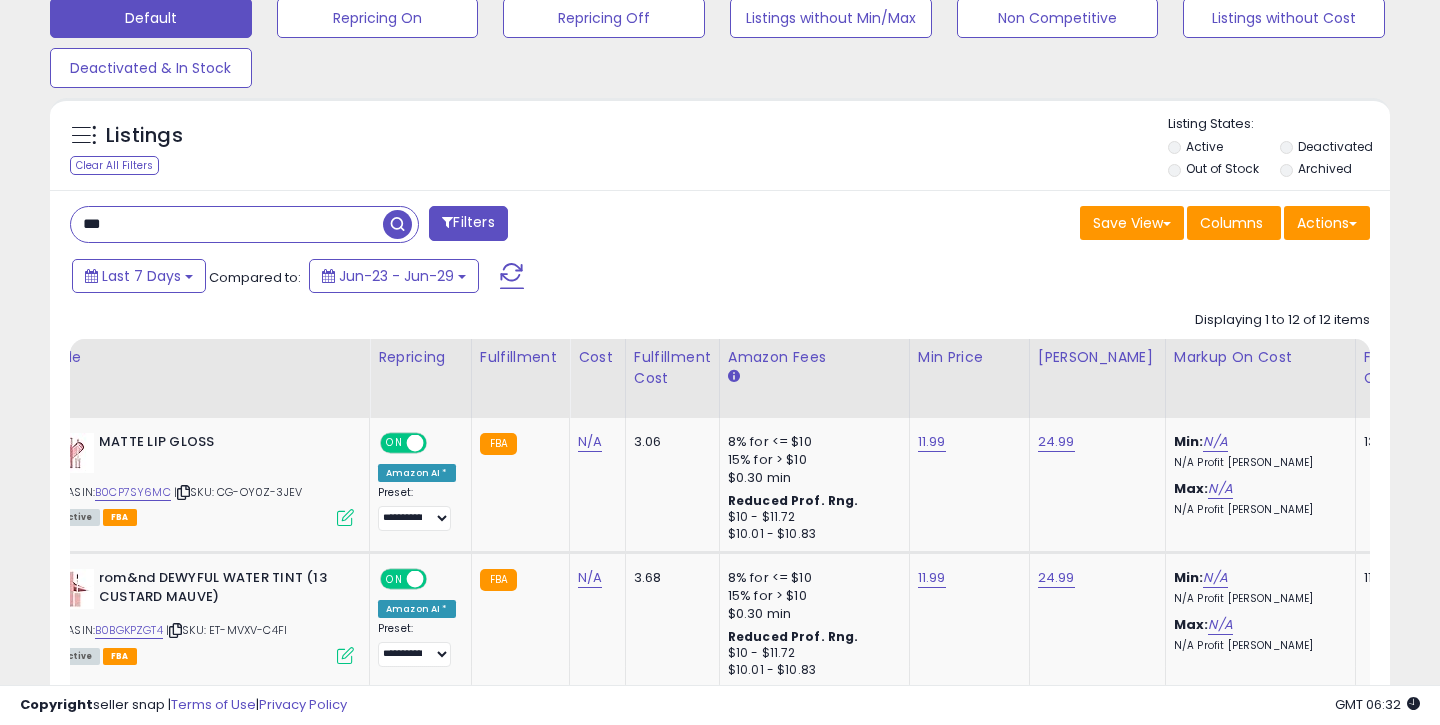 scroll, scrollTop: 448, scrollLeft: 0, axis: vertical 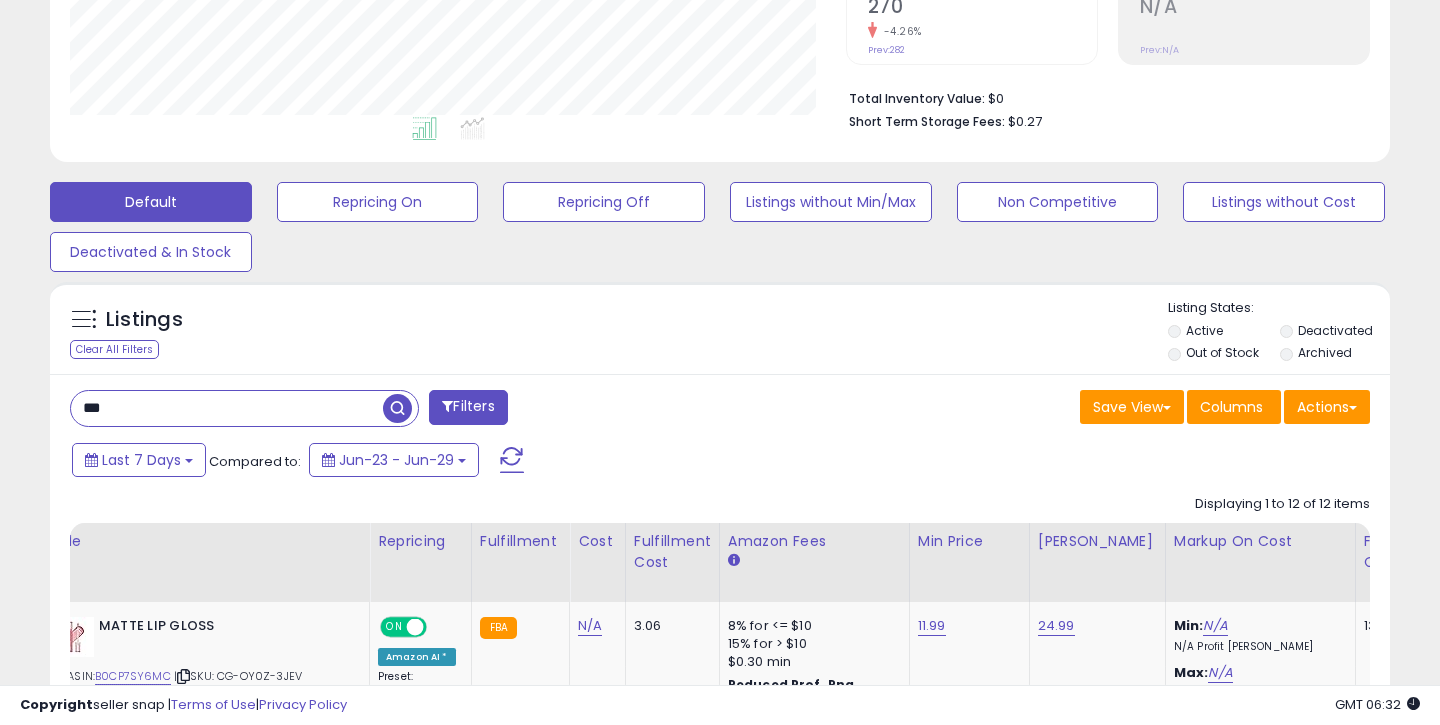 click on "***" at bounding box center (227, 408) 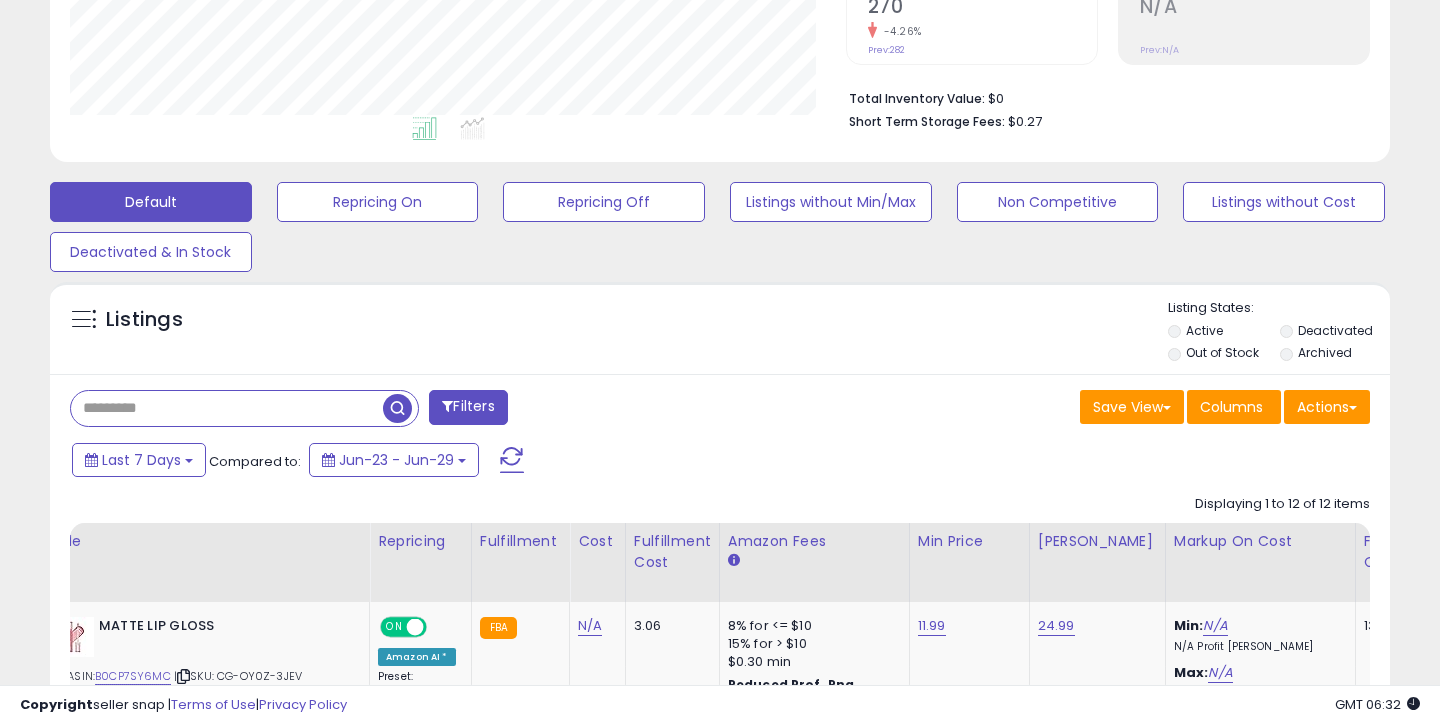 type 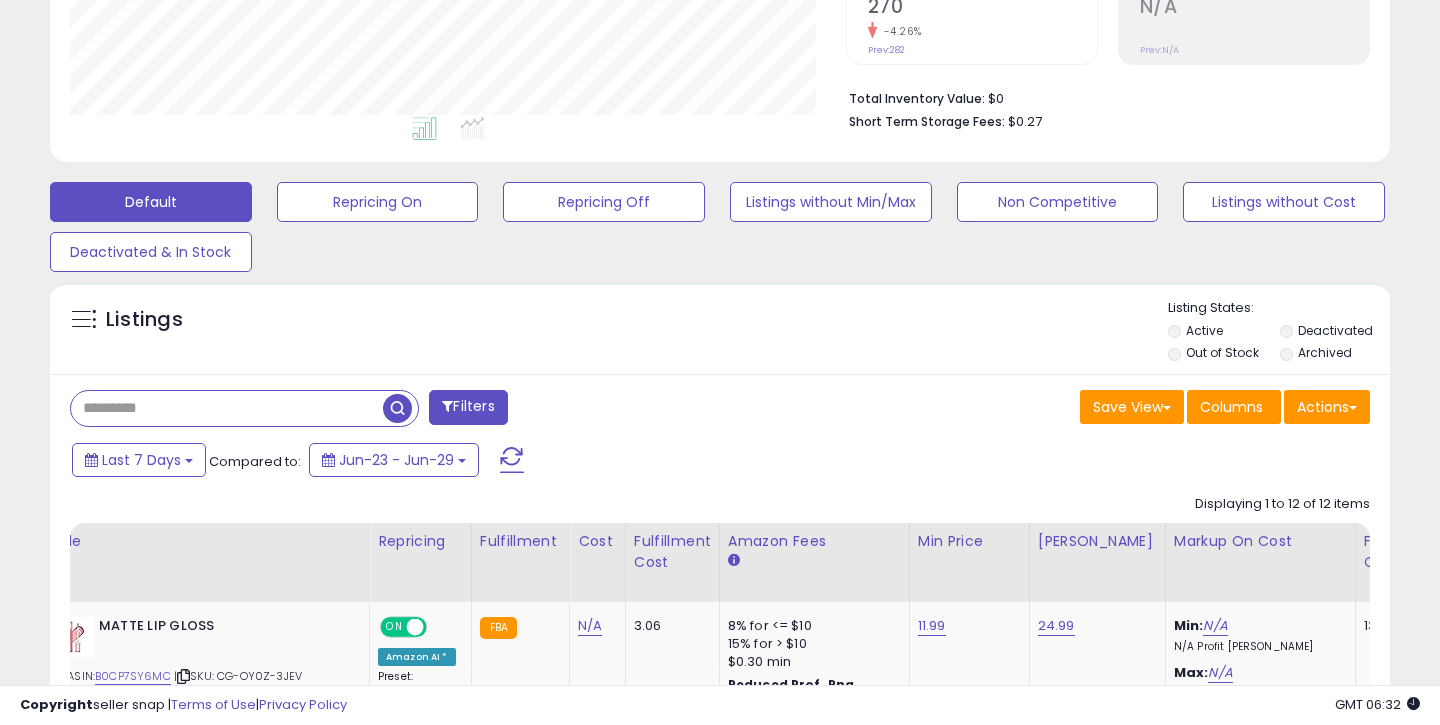 click at bounding box center (227, 408) 